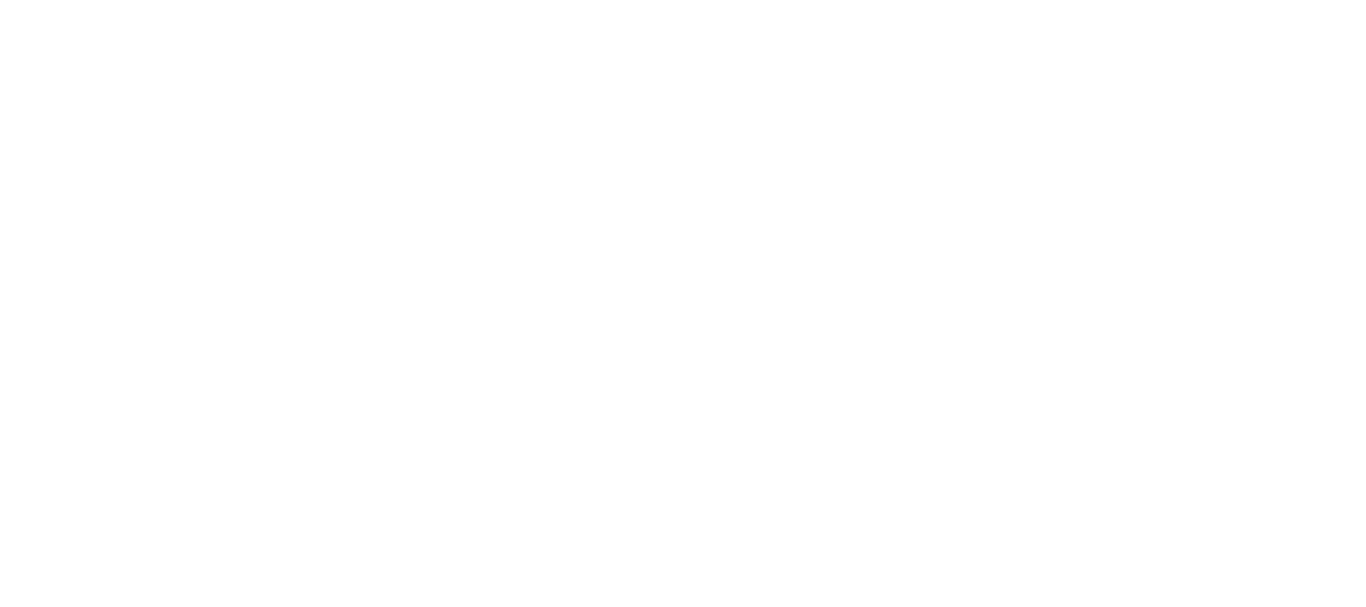 scroll, scrollTop: 0, scrollLeft: 0, axis: both 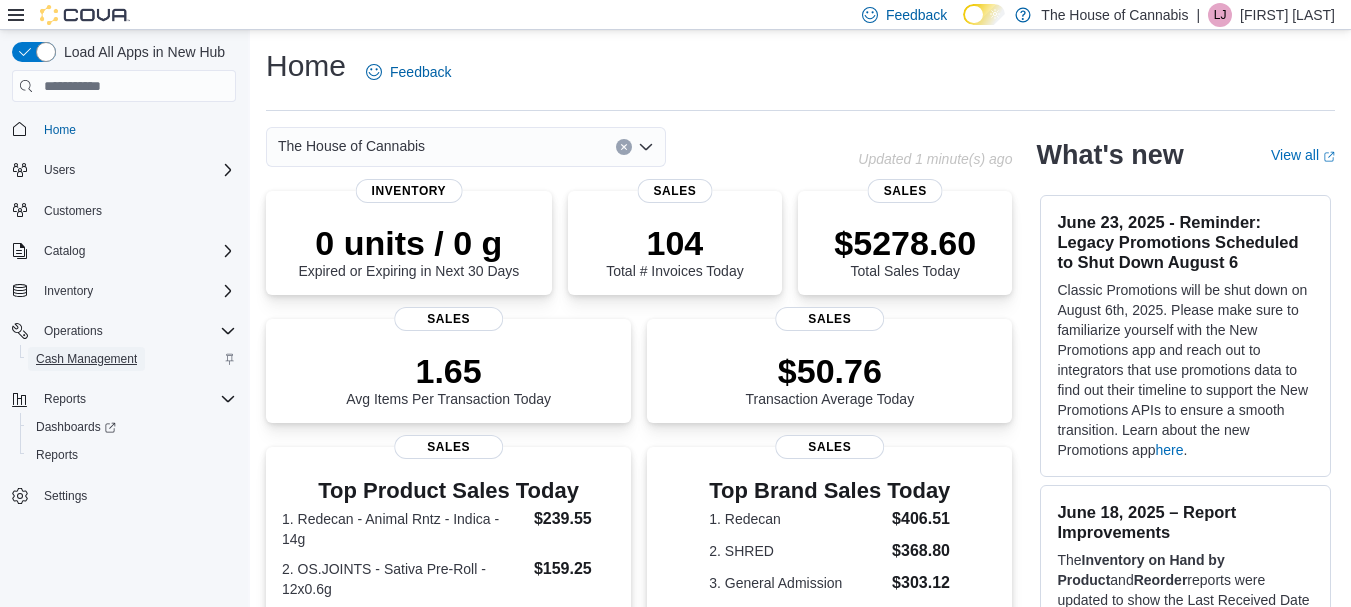 click on "Cash Management" at bounding box center (86, 359) 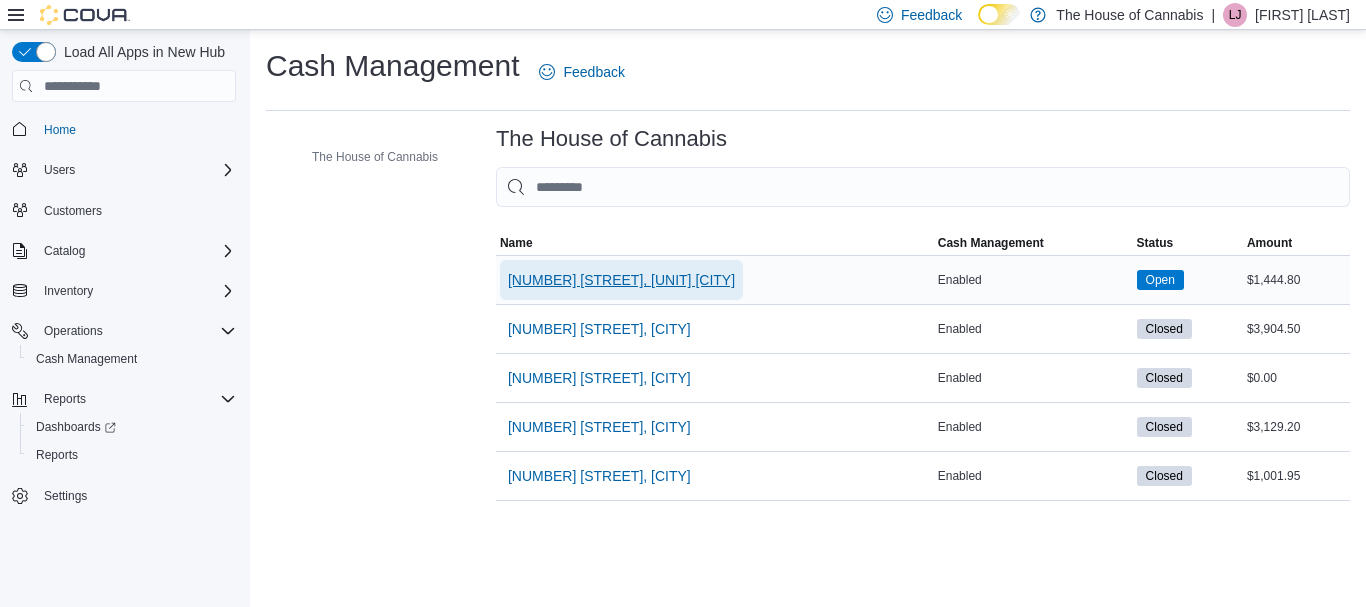 click on "[NUMBER] [STREET], Unit [NUMBER] [CITY]" at bounding box center (621, 280) 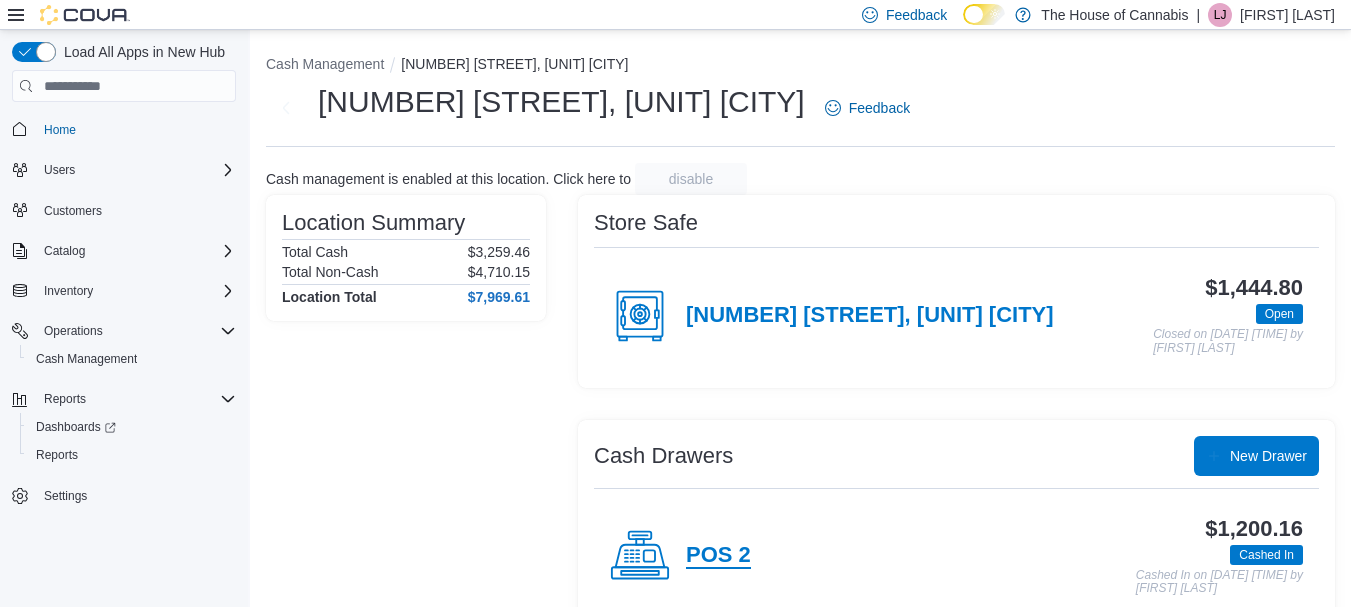 click on "POS 2" at bounding box center (718, 556) 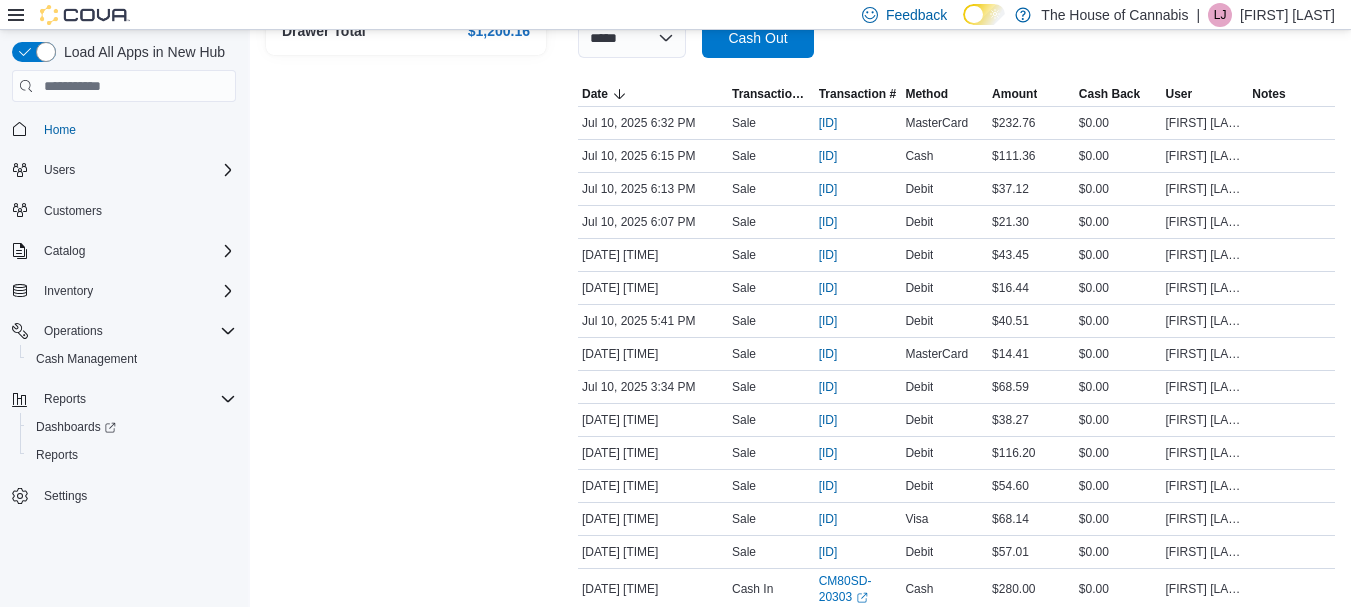 scroll, scrollTop: 360, scrollLeft: 0, axis: vertical 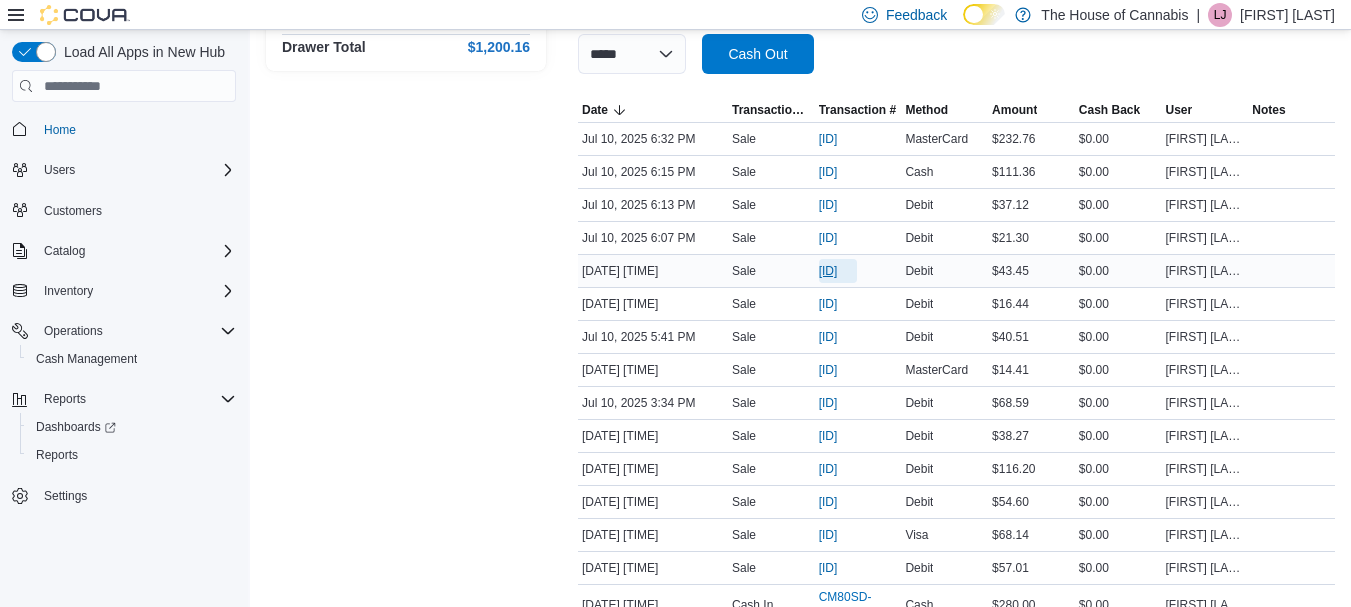 click on "IN80SD-239172" at bounding box center [828, 271] 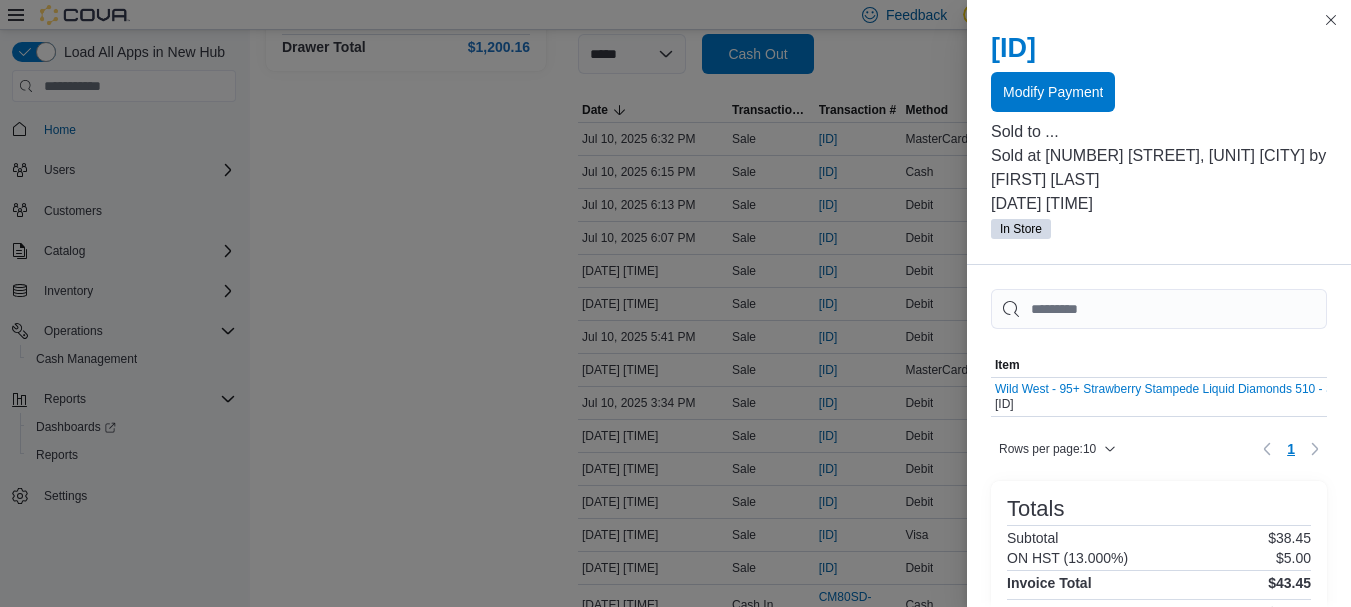 click on "IND7HR-G25HSJ Modify Payment" at bounding box center [1159, 72] 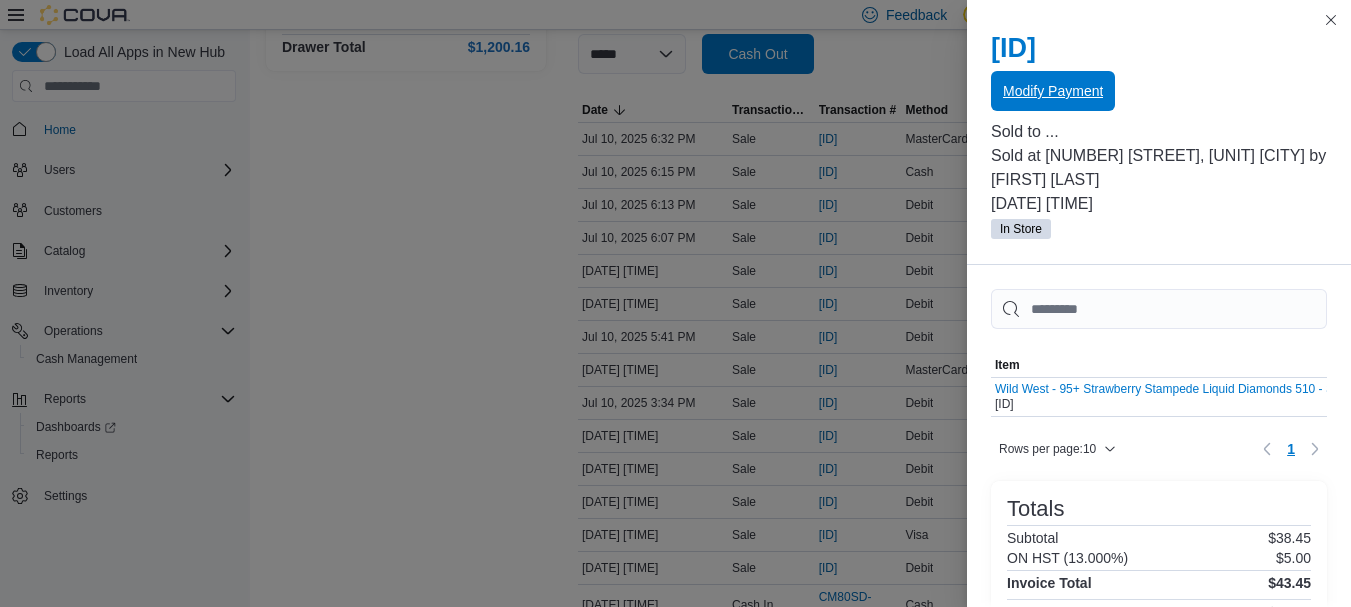 click on "Modify Payment" at bounding box center [1053, 91] 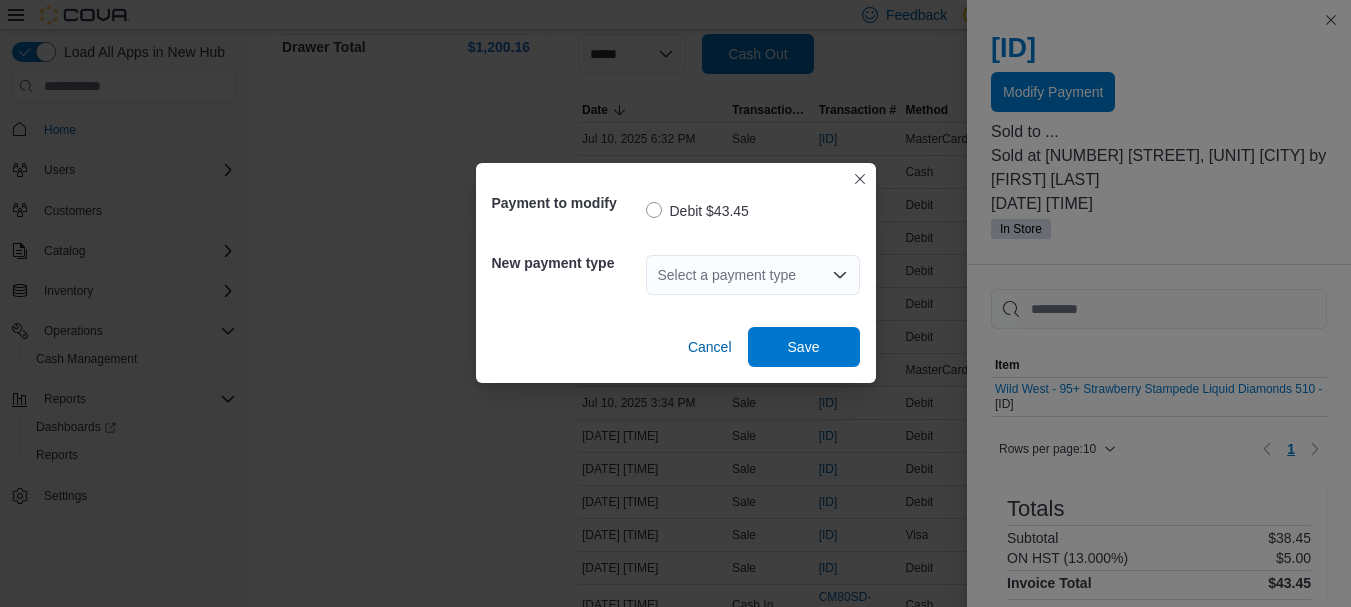 click on "Select a payment type" at bounding box center [753, 275] 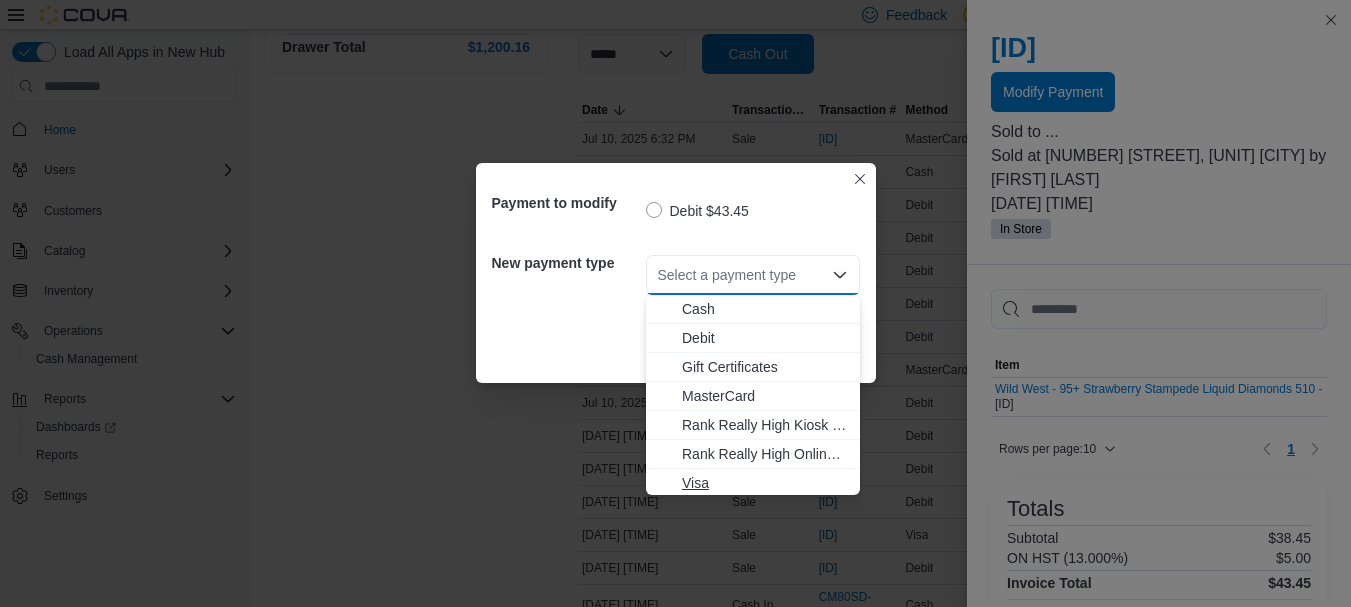click on "Visa" at bounding box center (765, 483) 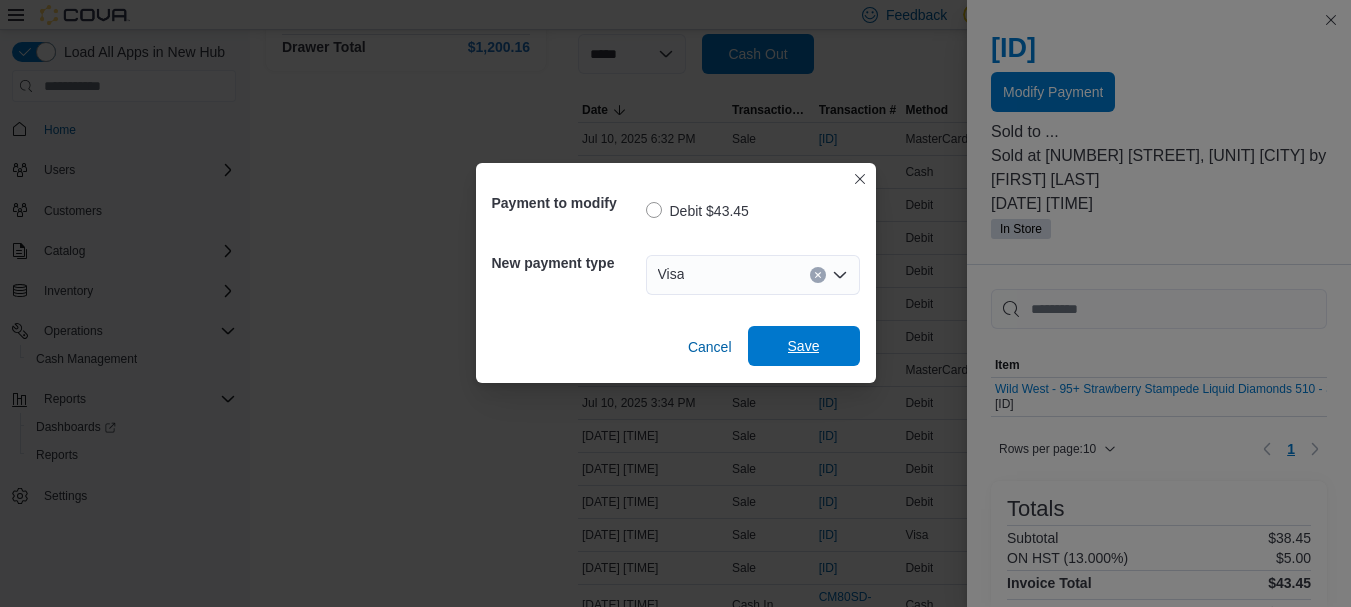 click on "Save" at bounding box center [804, 346] 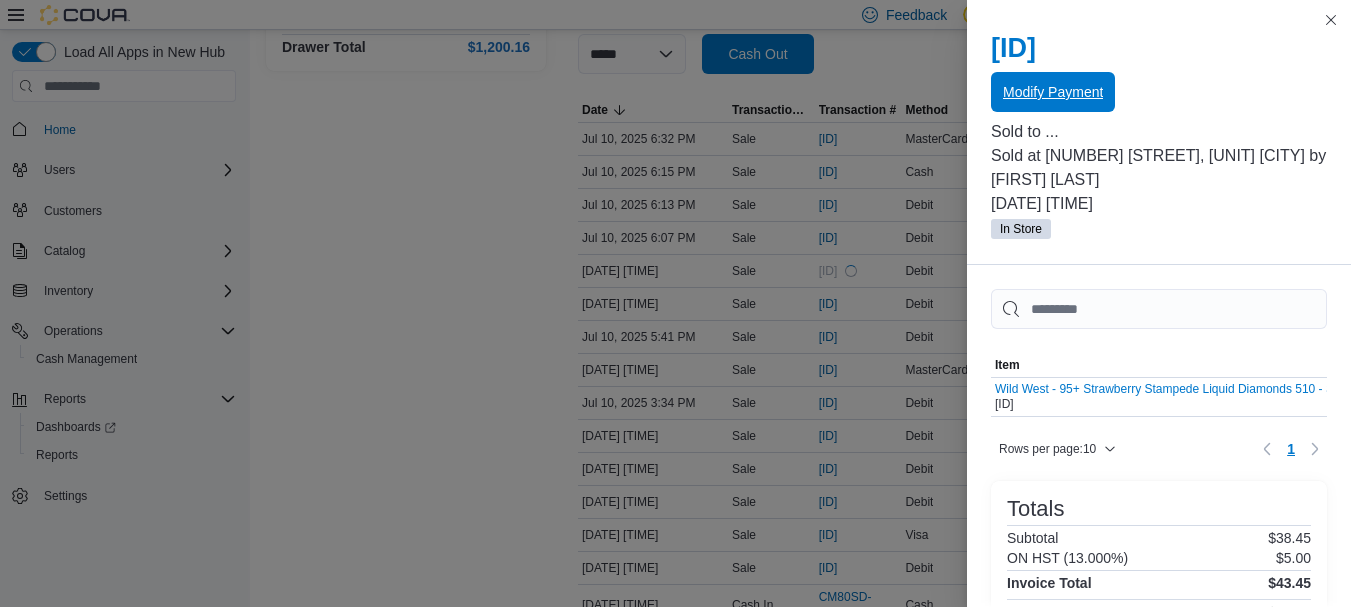 scroll, scrollTop: 0, scrollLeft: 0, axis: both 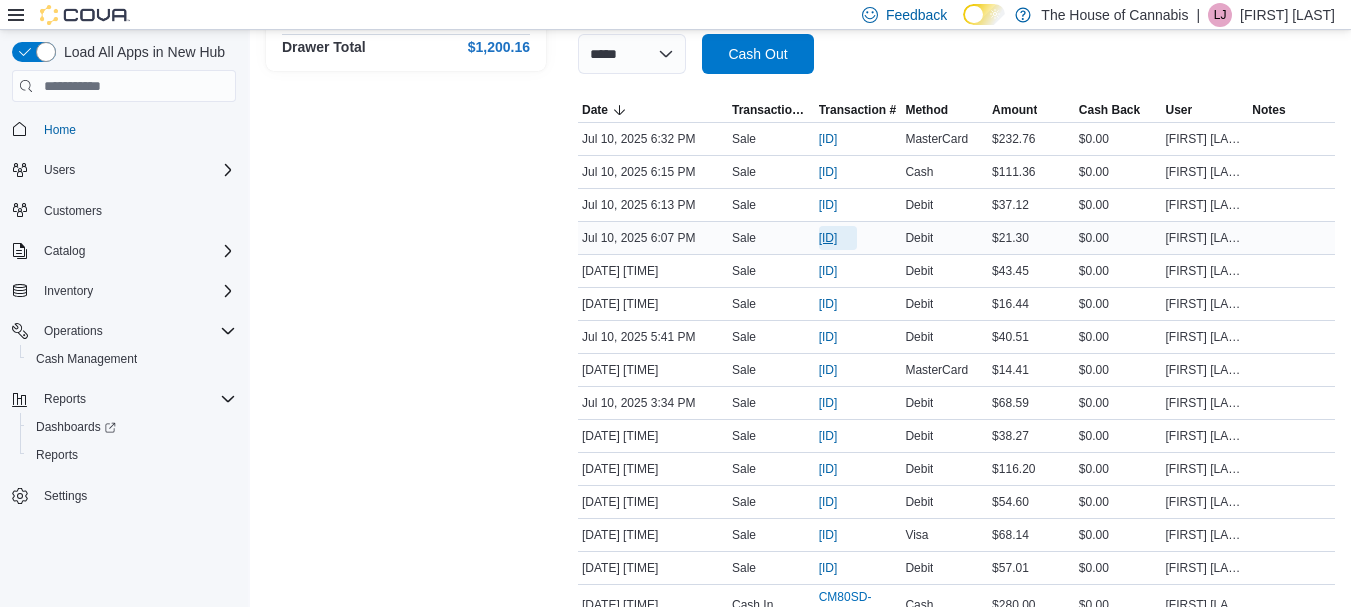 click on "IN80SD-239174" at bounding box center (828, 238) 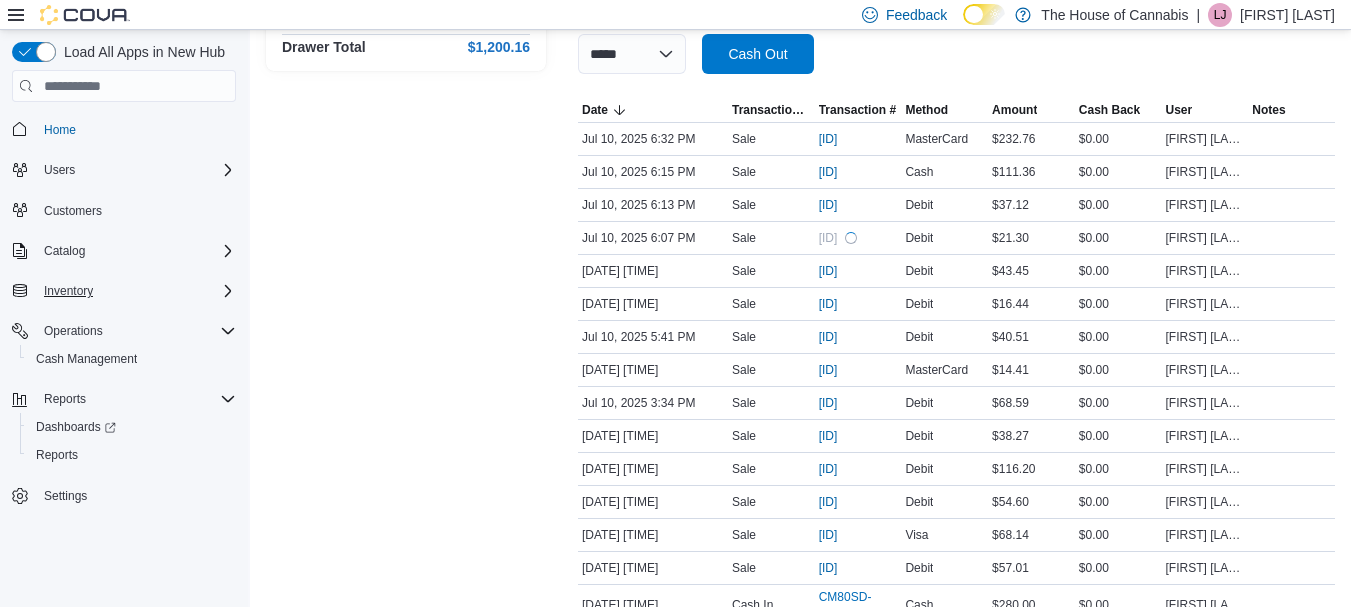 click 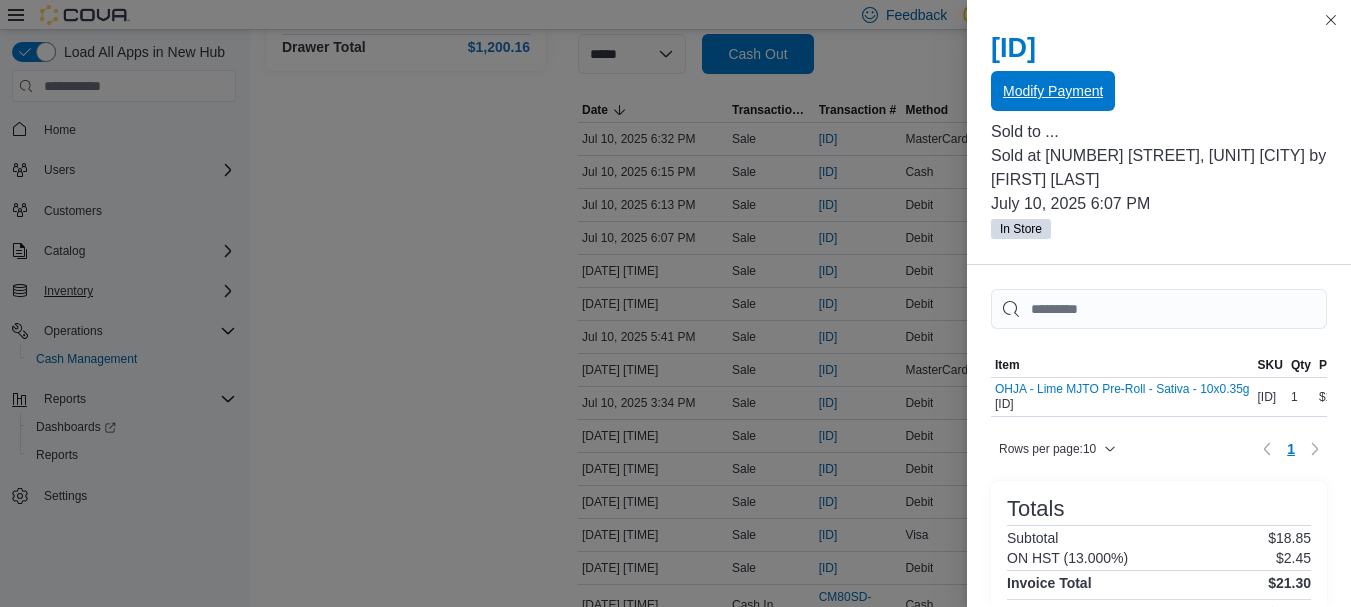 click on "Modify Payment" at bounding box center (1053, 91) 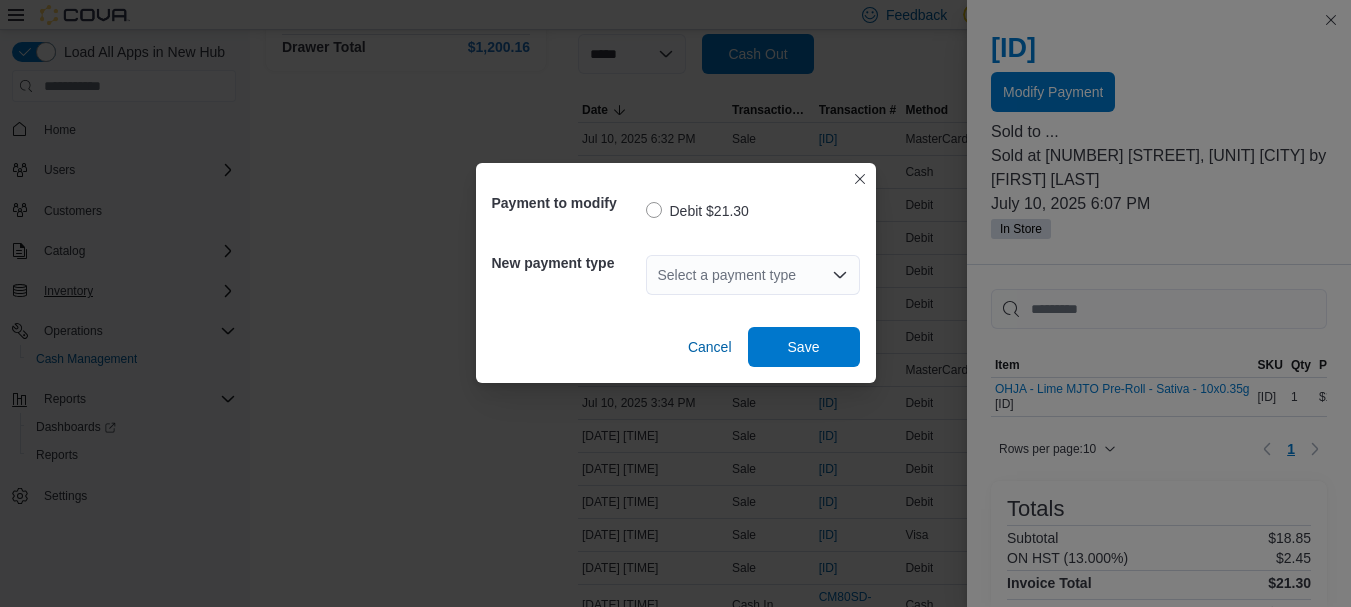 click on "Select a payment type" at bounding box center (753, 275) 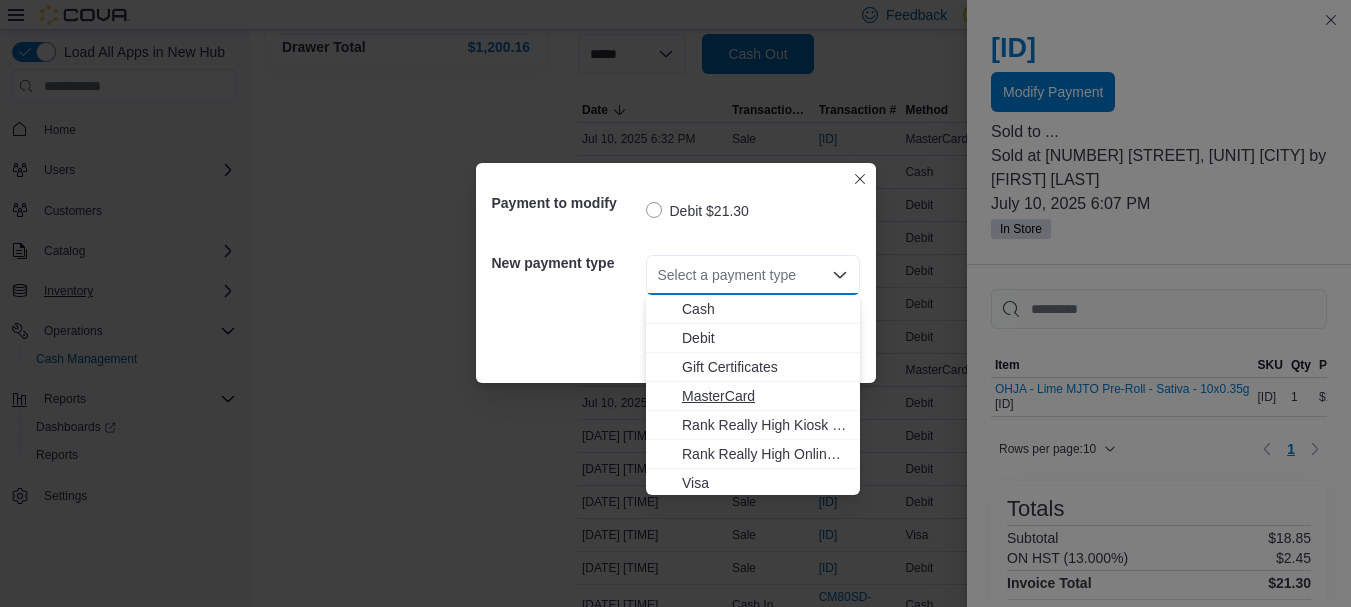 click on "MasterCard" at bounding box center [765, 396] 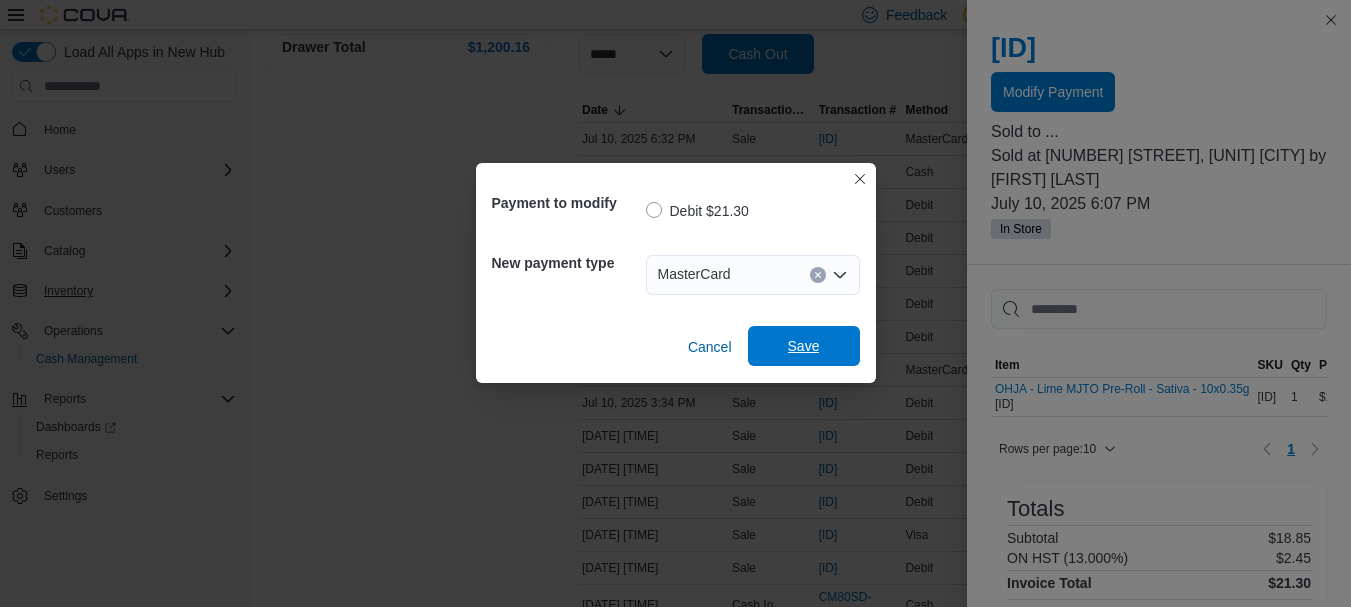 click on "Save" at bounding box center [804, 346] 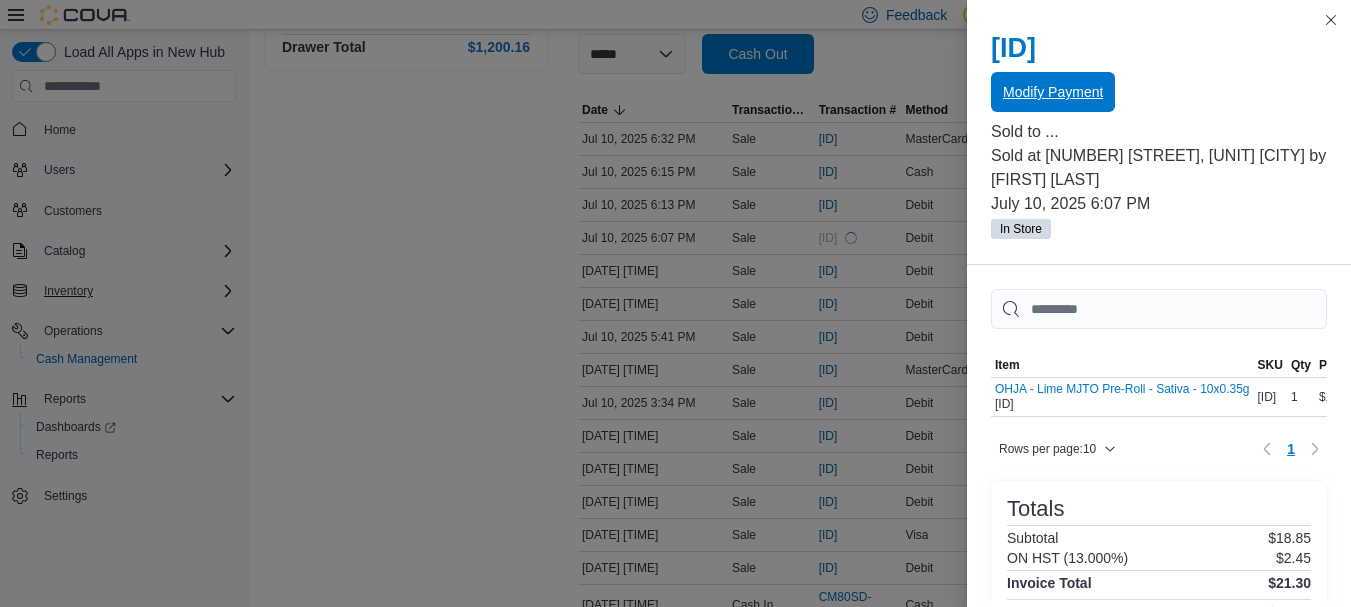 scroll, scrollTop: 0, scrollLeft: 0, axis: both 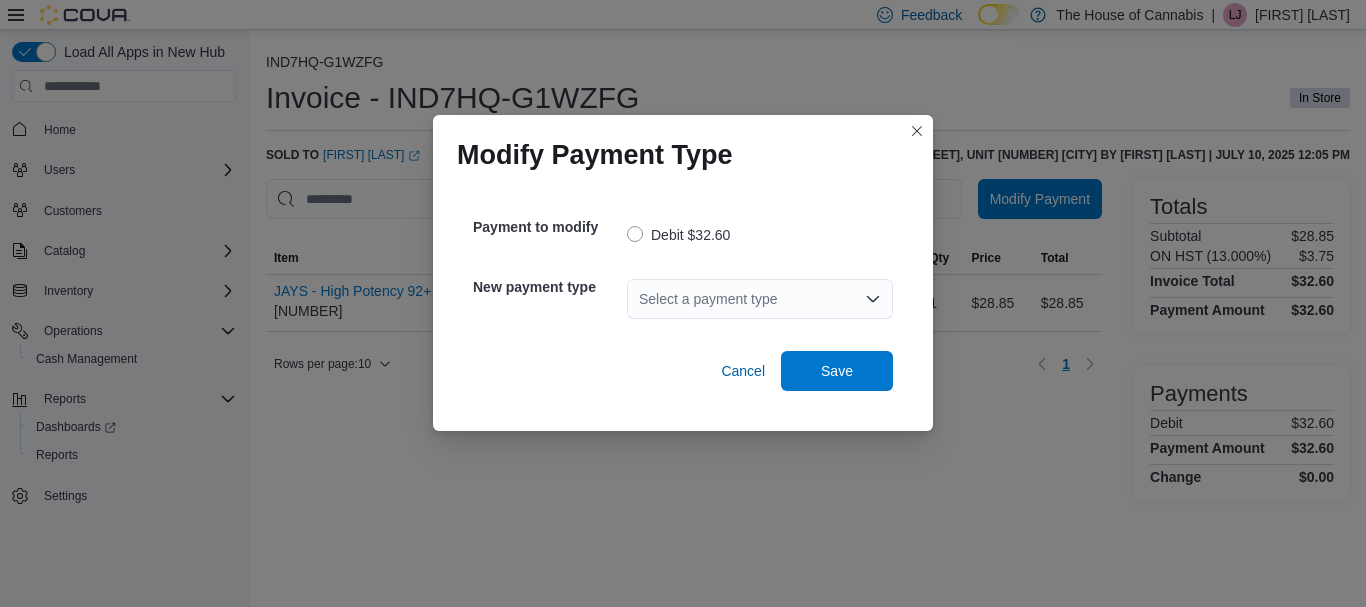 click on "Select a payment type" at bounding box center (760, 299) 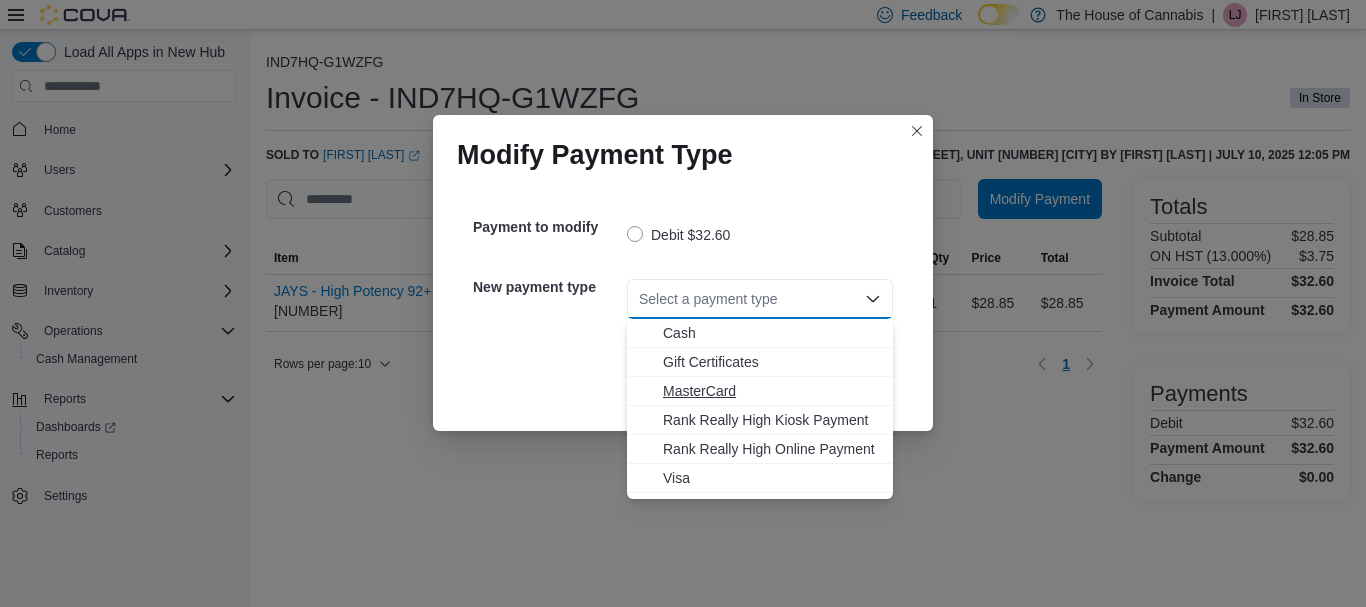 click on "MasterCard" at bounding box center (772, 391) 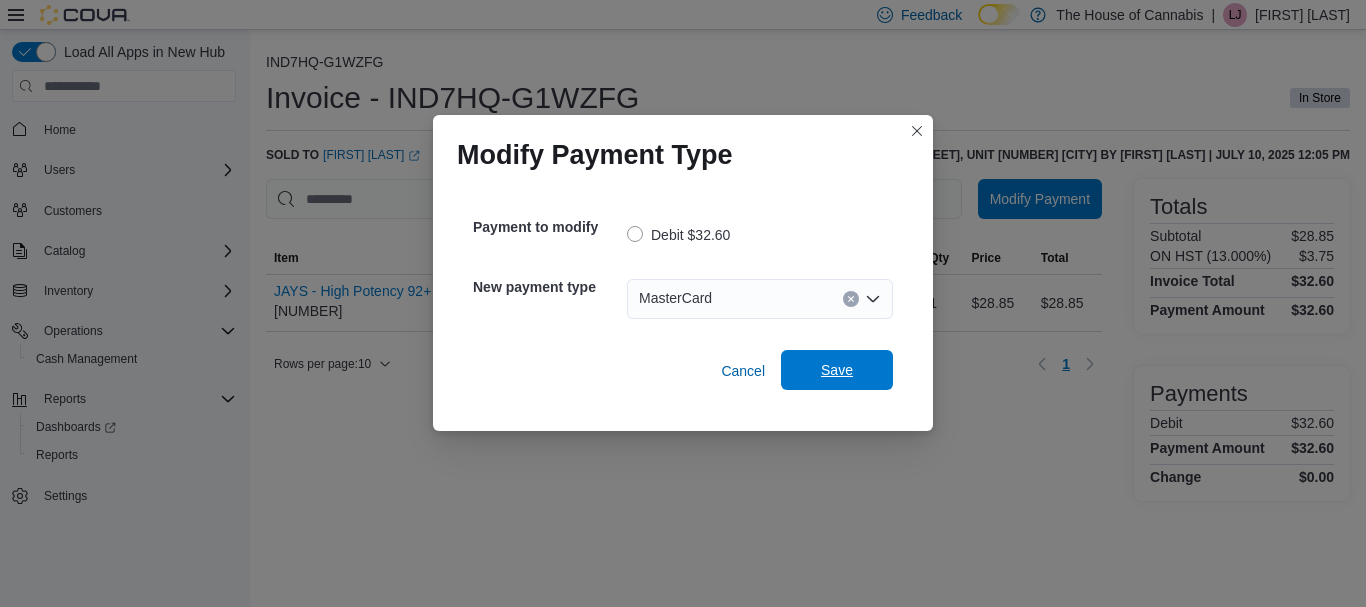 click on "Save" at bounding box center (837, 370) 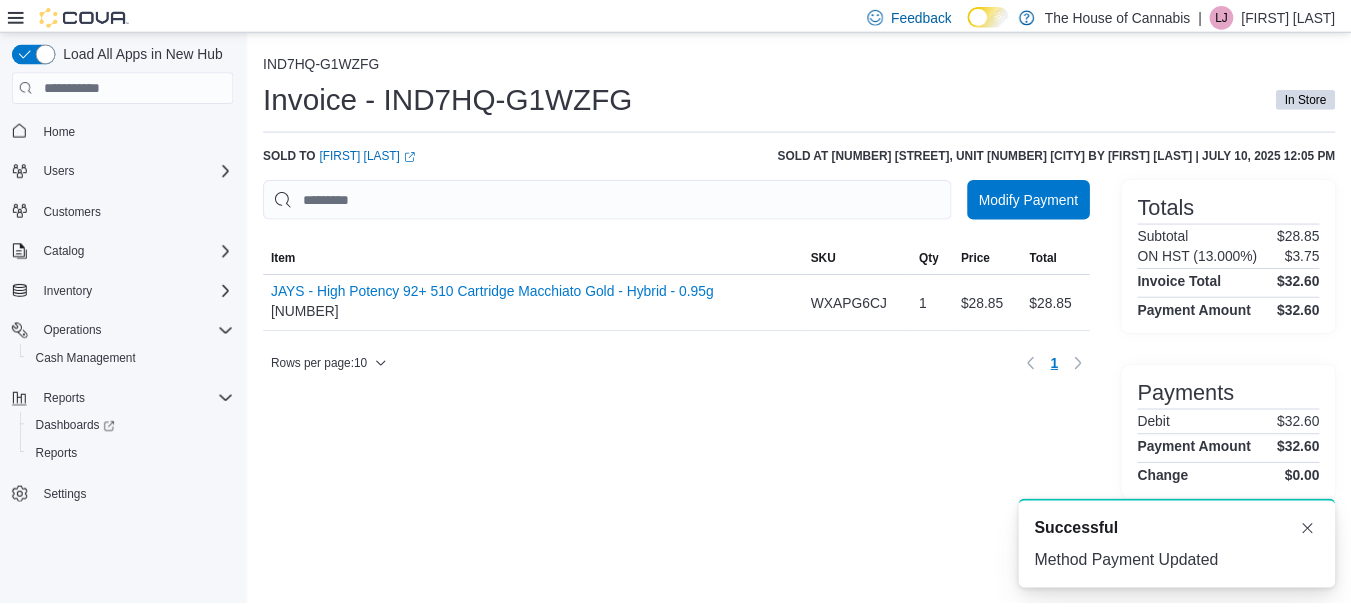 scroll, scrollTop: 0, scrollLeft: 0, axis: both 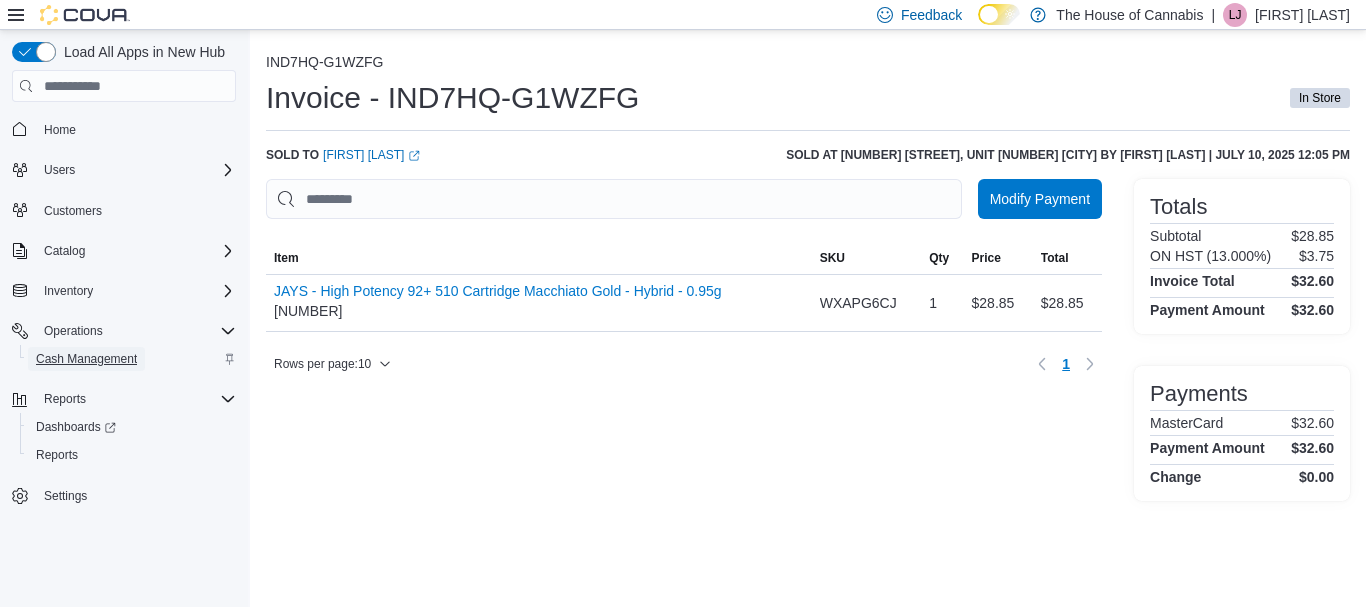 click on "Cash Management" at bounding box center [86, 359] 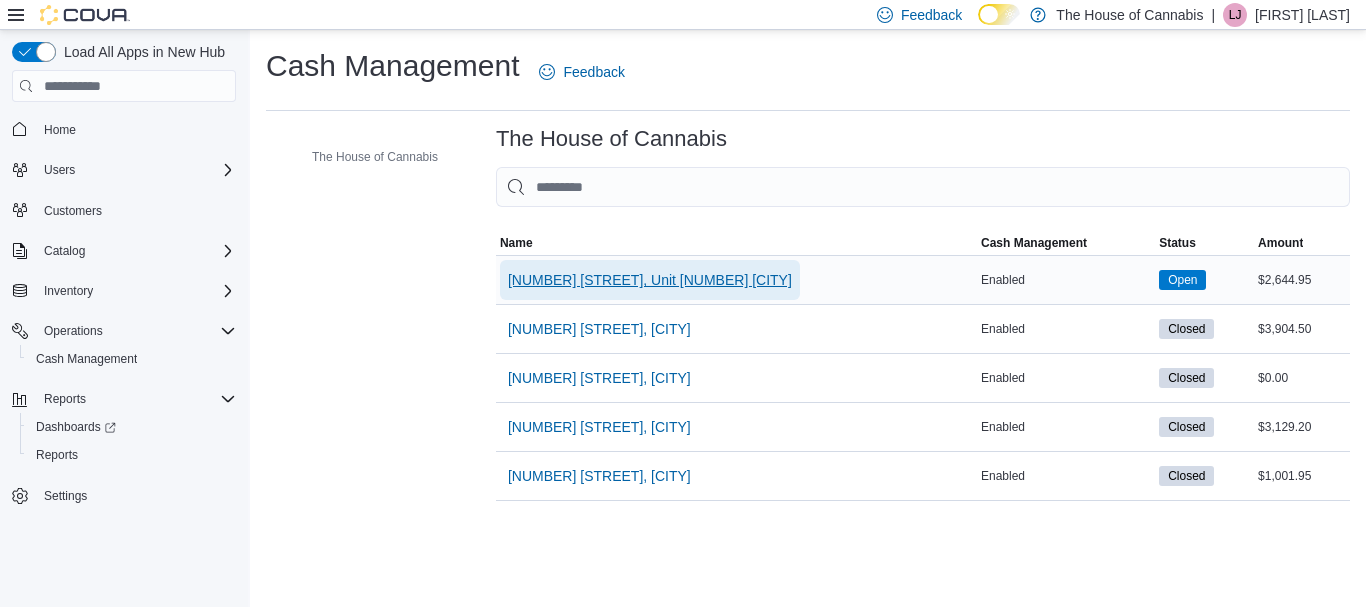 click on "[NUMBER] [STREET], Unit [NUMBER] [CITY]" at bounding box center (650, 280) 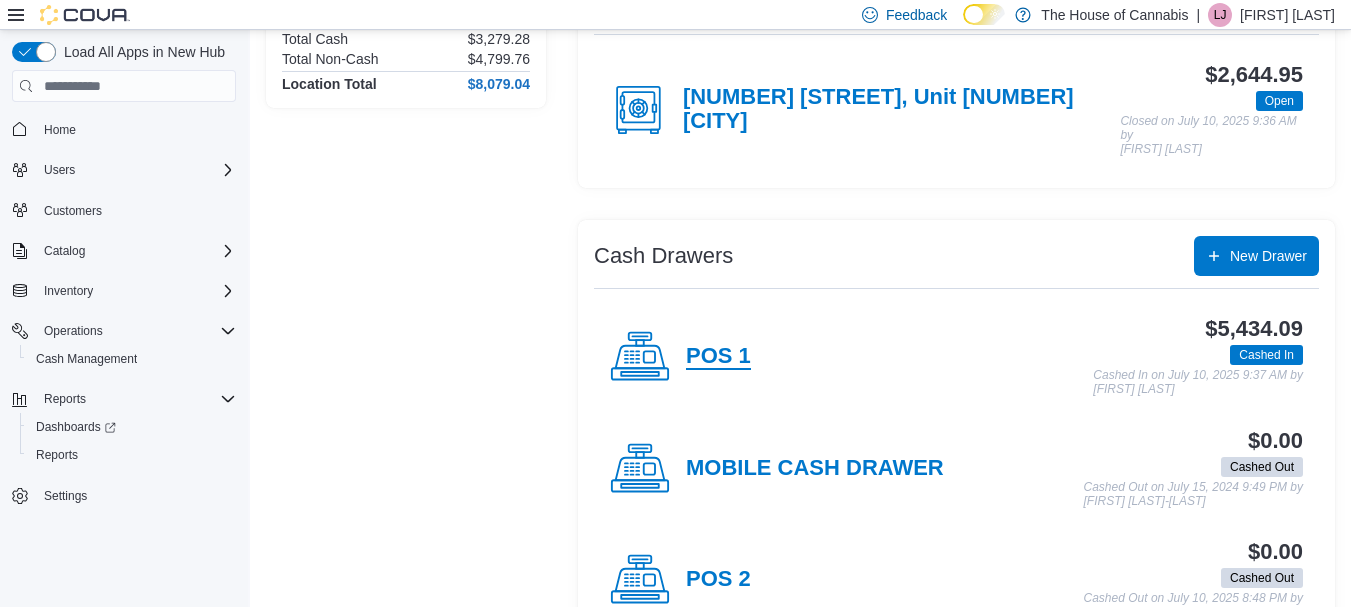 click on "POS 1" at bounding box center [718, 357] 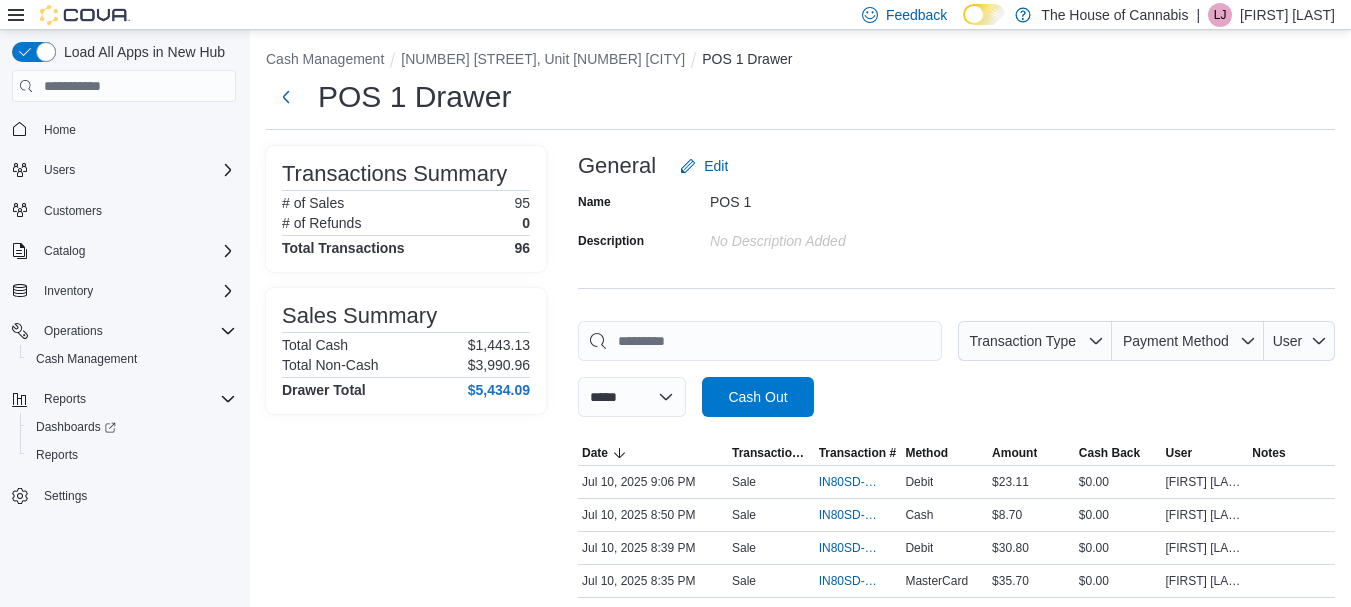 scroll, scrollTop: 0, scrollLeft: 0, axis: both 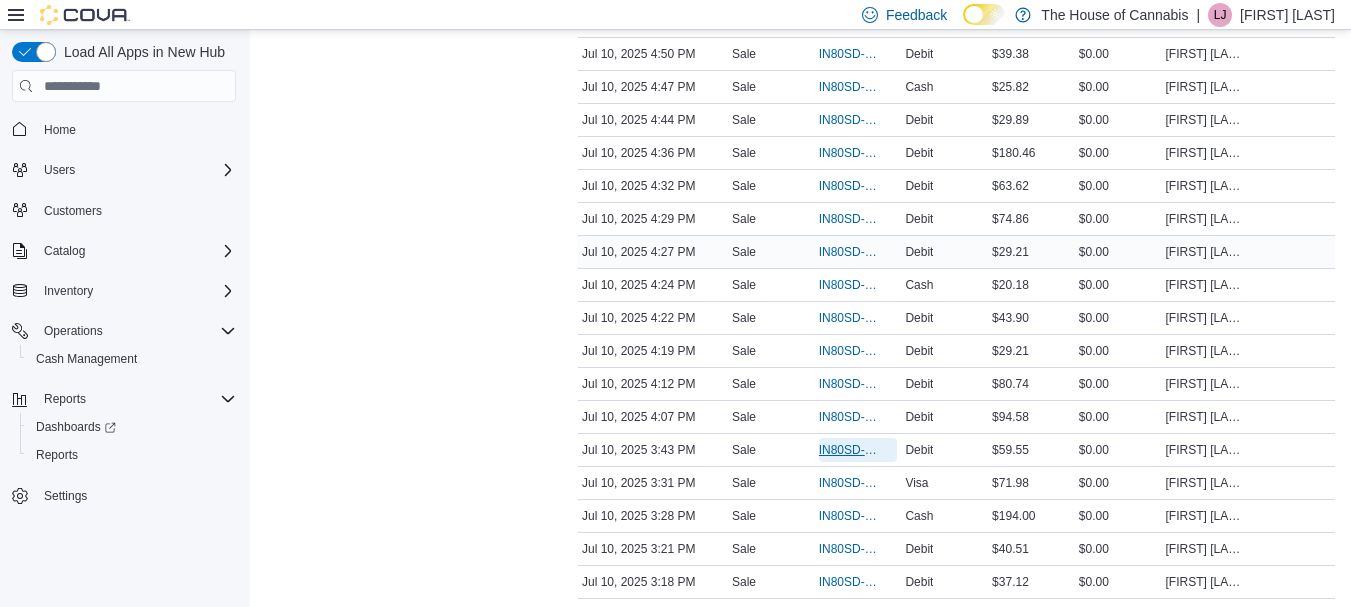 drag, startPoint x: 814, startPoint y: 335, endPoint x: 805, endPoint y: 243, distance: 92.43917 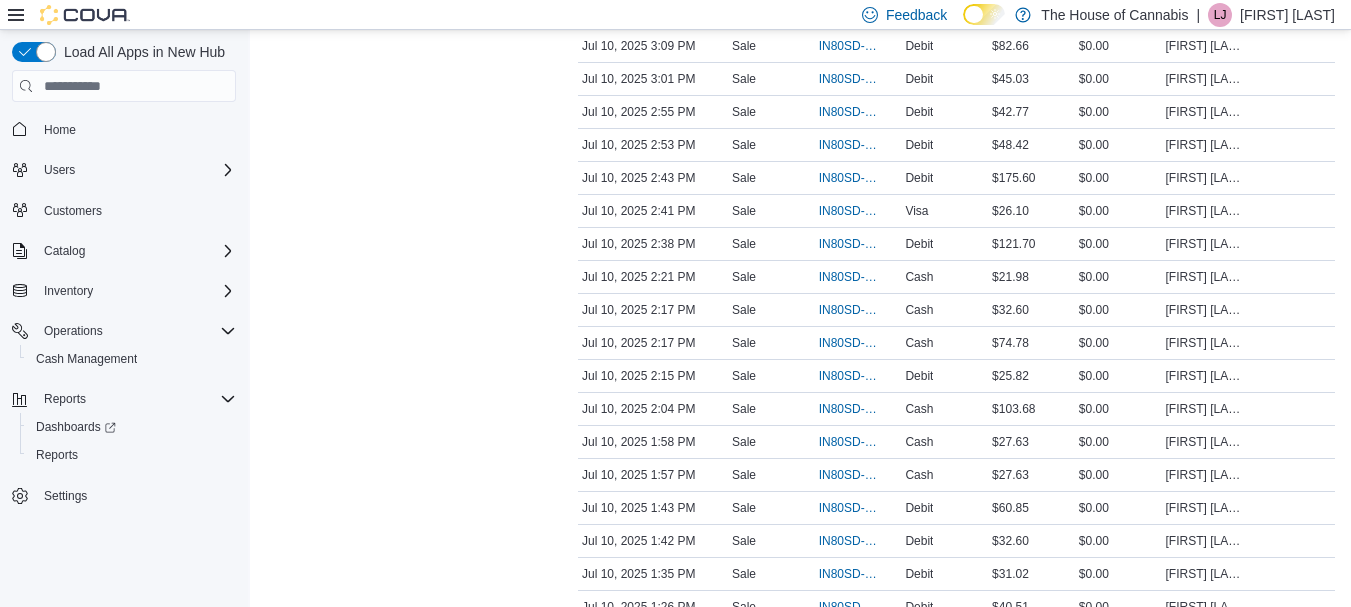 scroll, scrollTop: 2227, scrollLeft: 0, axis: vertical 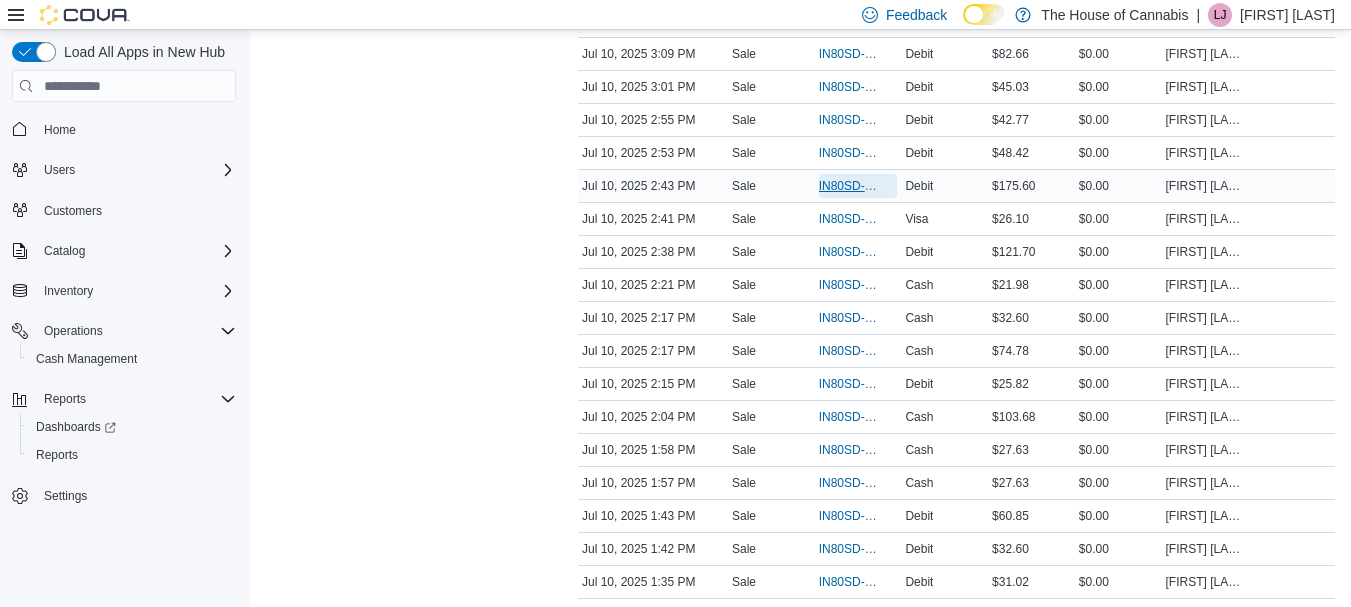 click on "IN80SD-239134" at bounding box center [848, 186] 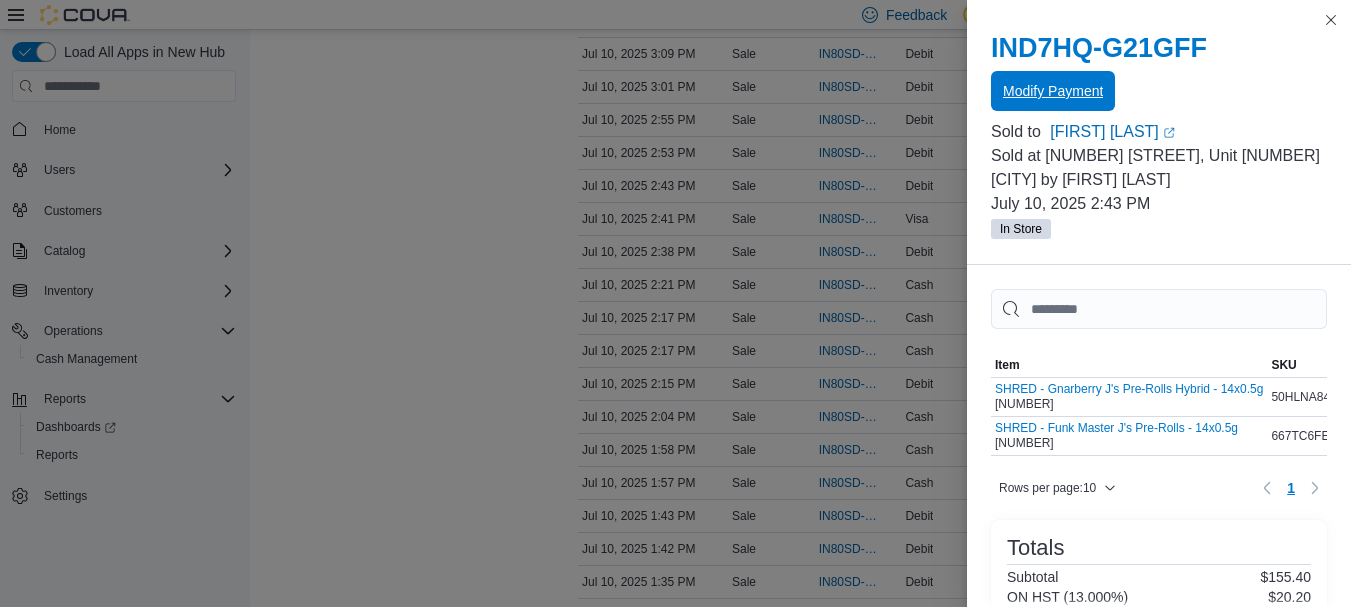 click on "Modify Payment" at bounding box center [1053, 91] 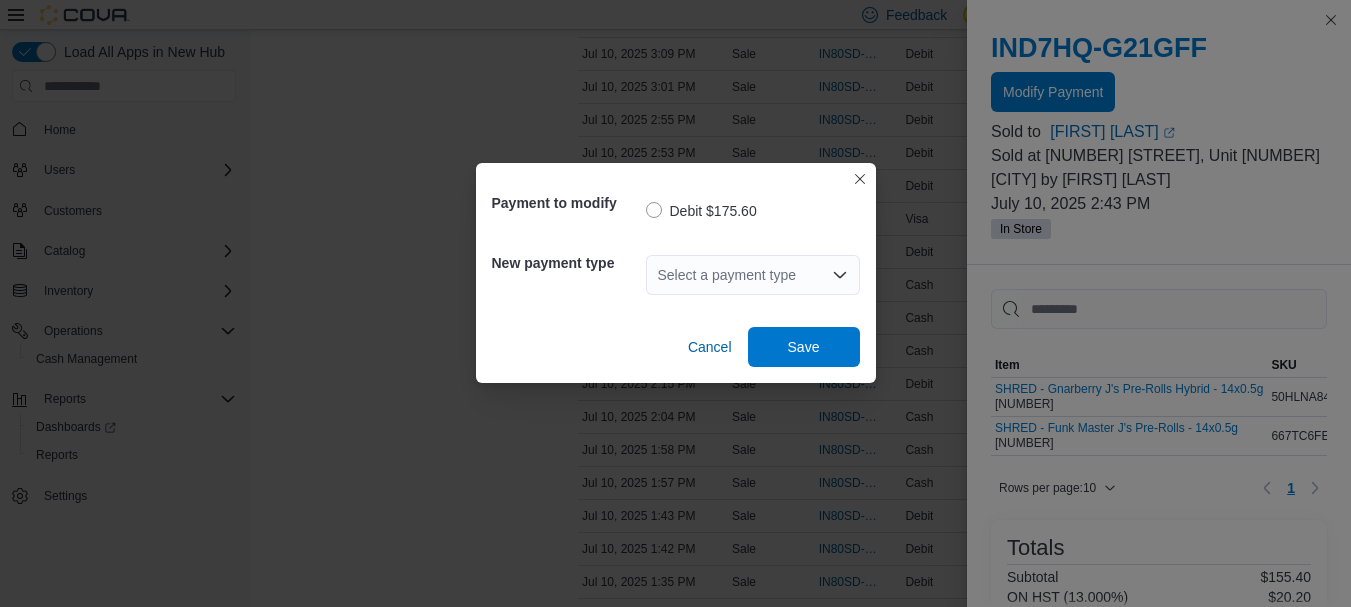 click on "Select a payment type" at bounding box center [753, 275] 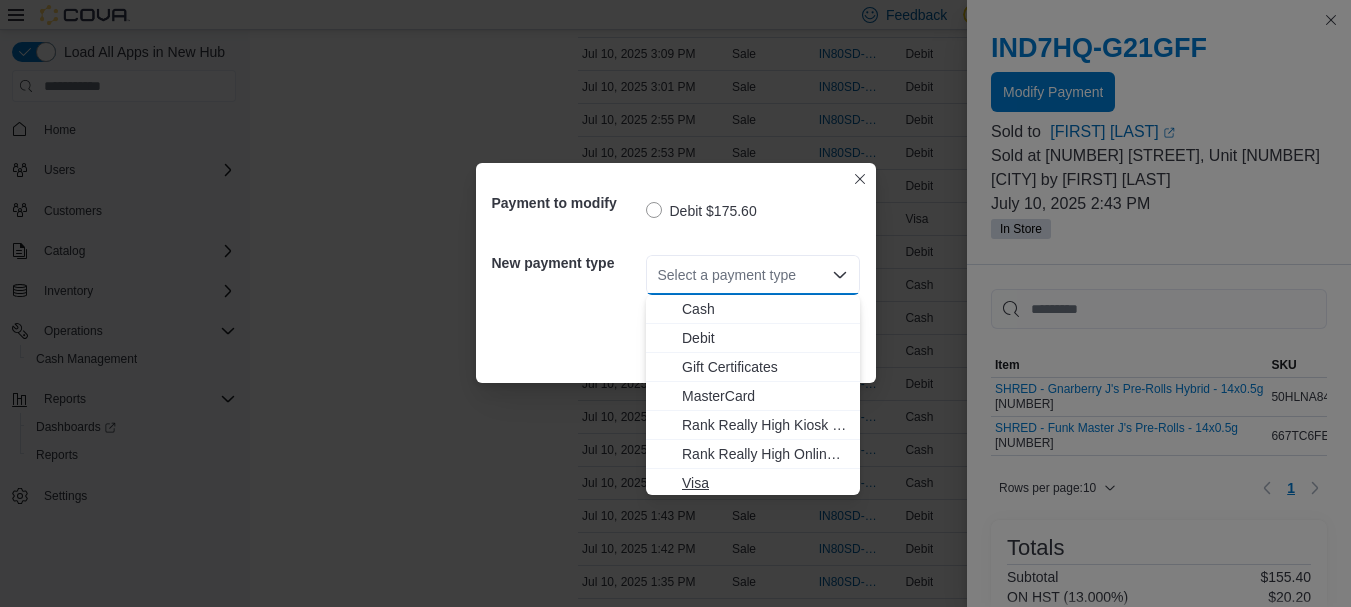 click on "Visa" at bounding box center (765, 483) 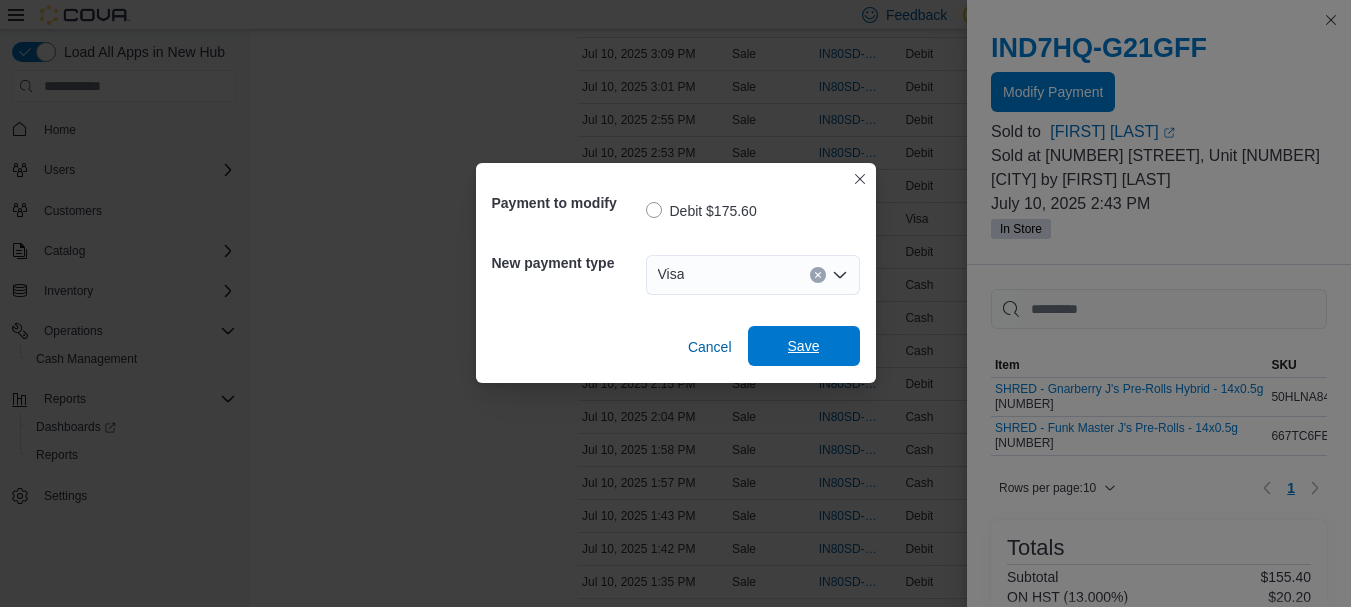 click on "Save" at bounding box center [804, 346] 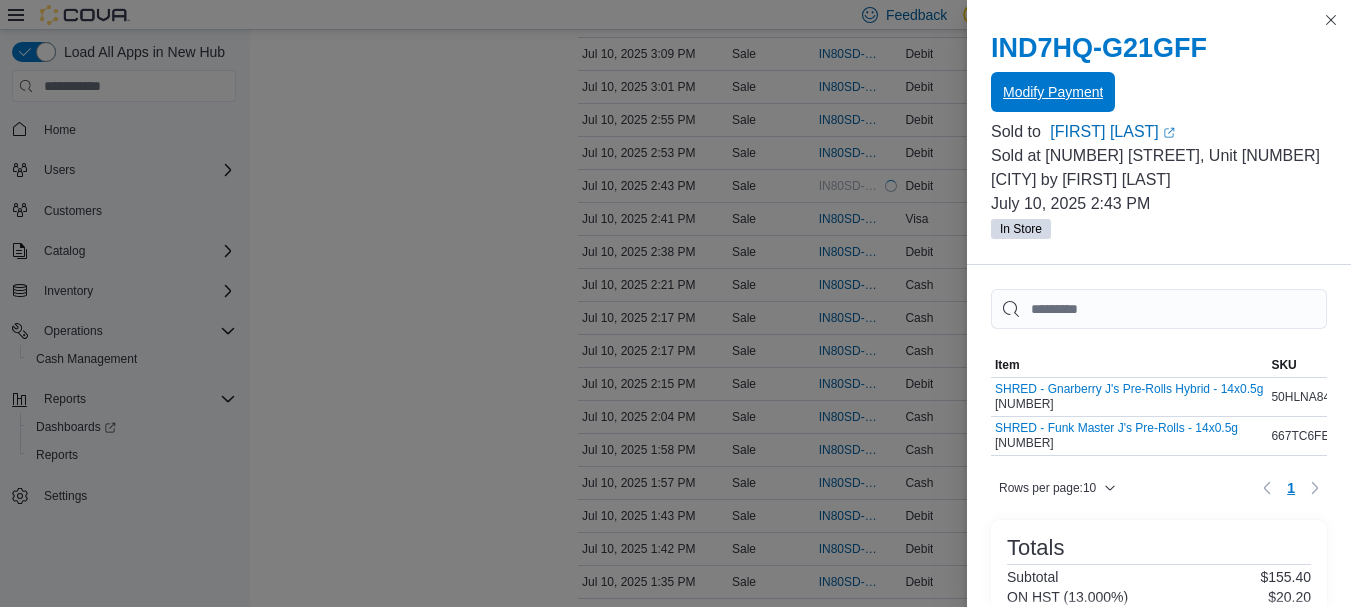 scroll, scrollTop: 0, scrollLeft: 0, axis: both 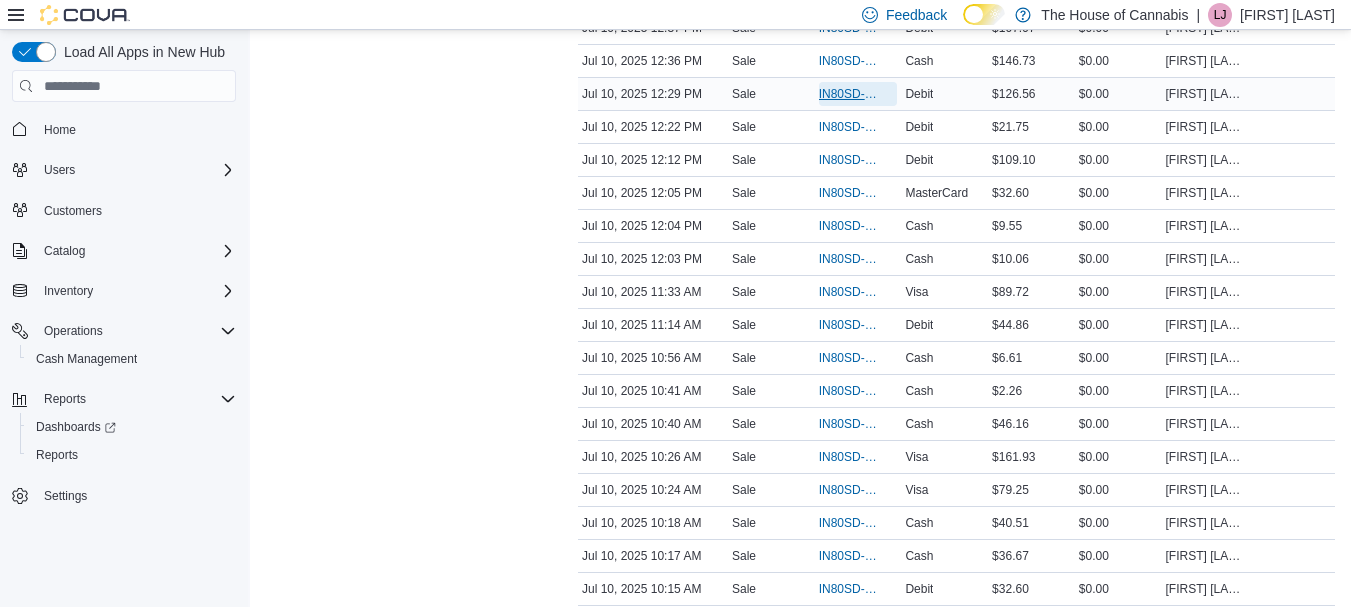 click on "IN80SD-239113" at bounding box center [848, 94] 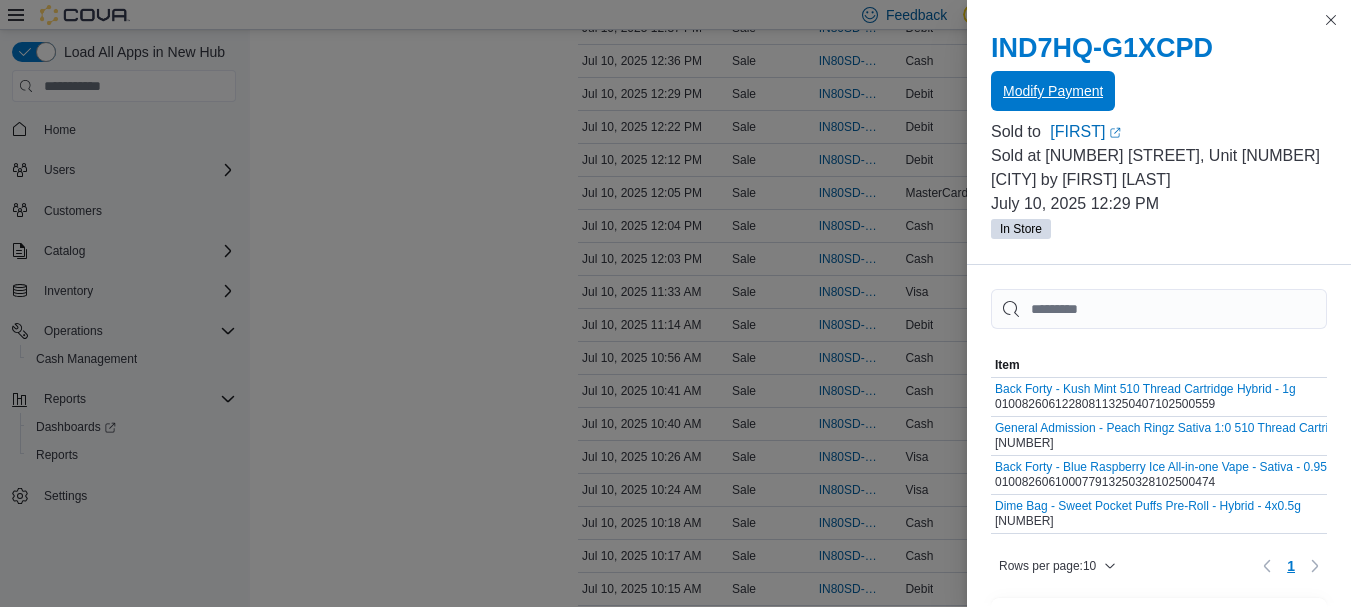 click on "Modify Payment" at bounding box center (1053, 91) 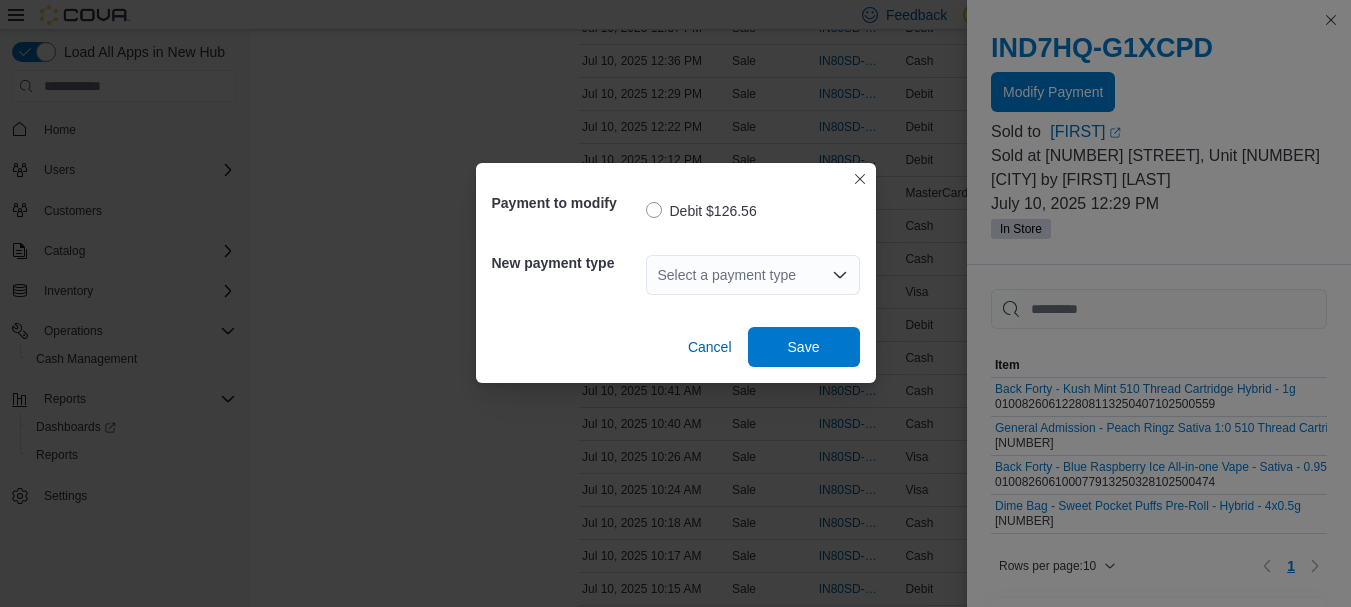 click on "Select a payment type" at bounding box center [753, 275] 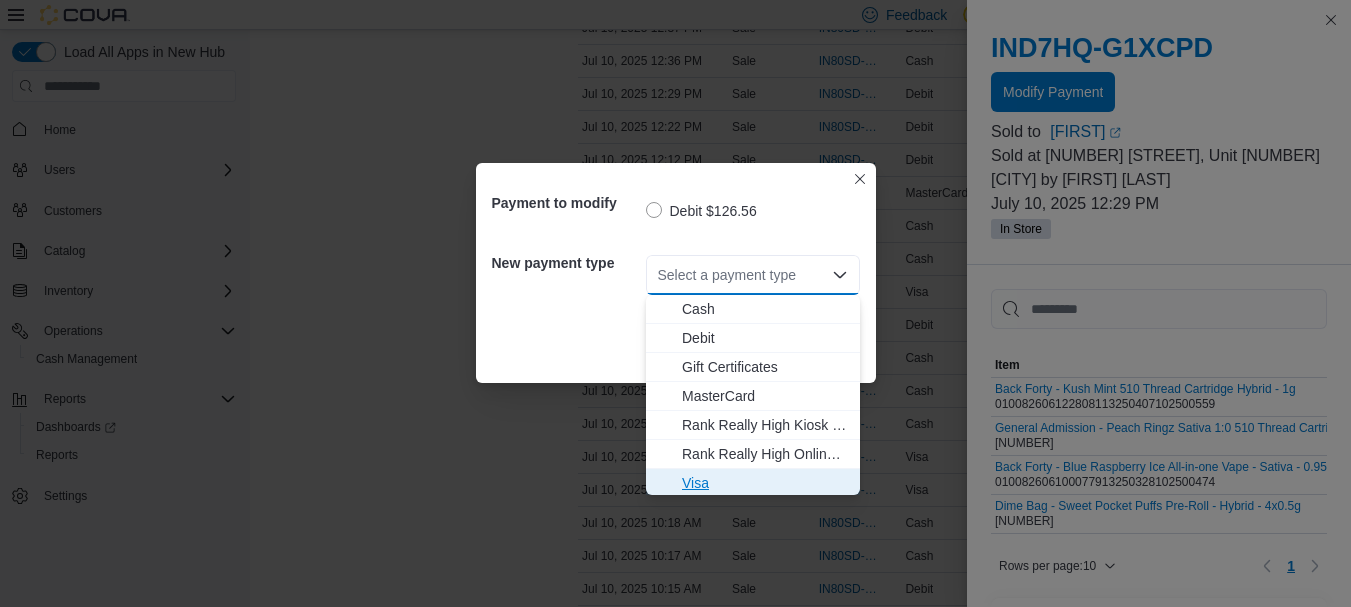 click on "Visa" at bounding box center [765, 483] 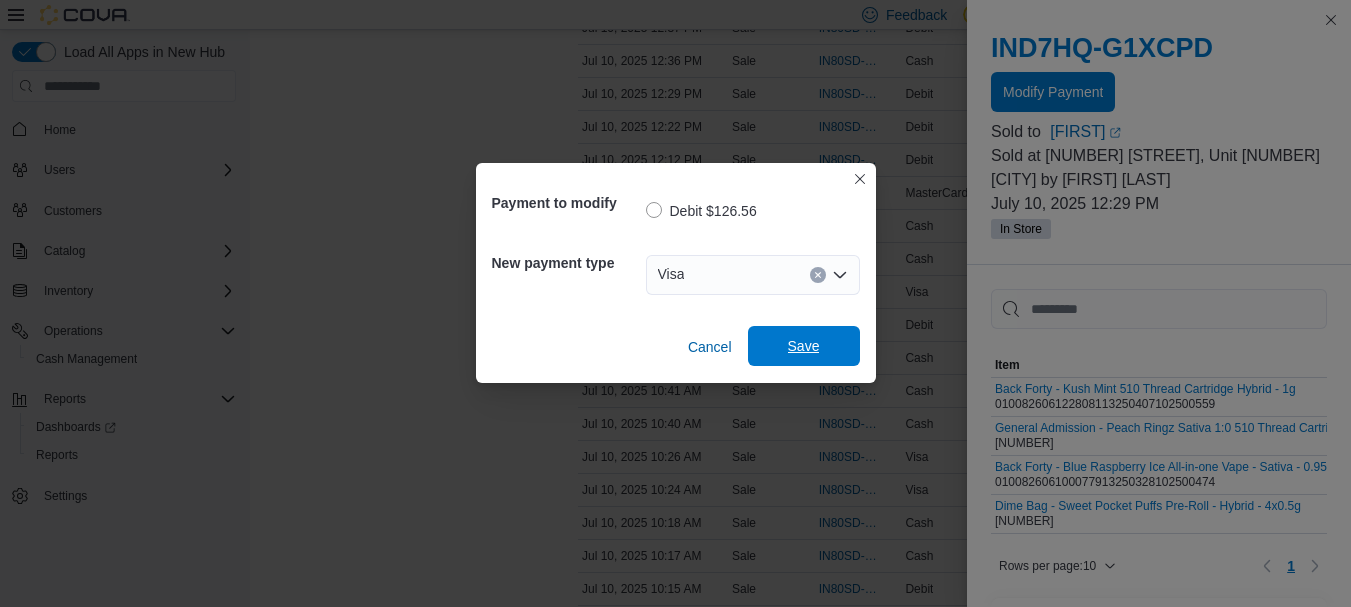 click on "Save" at bounding box center [804, 346] 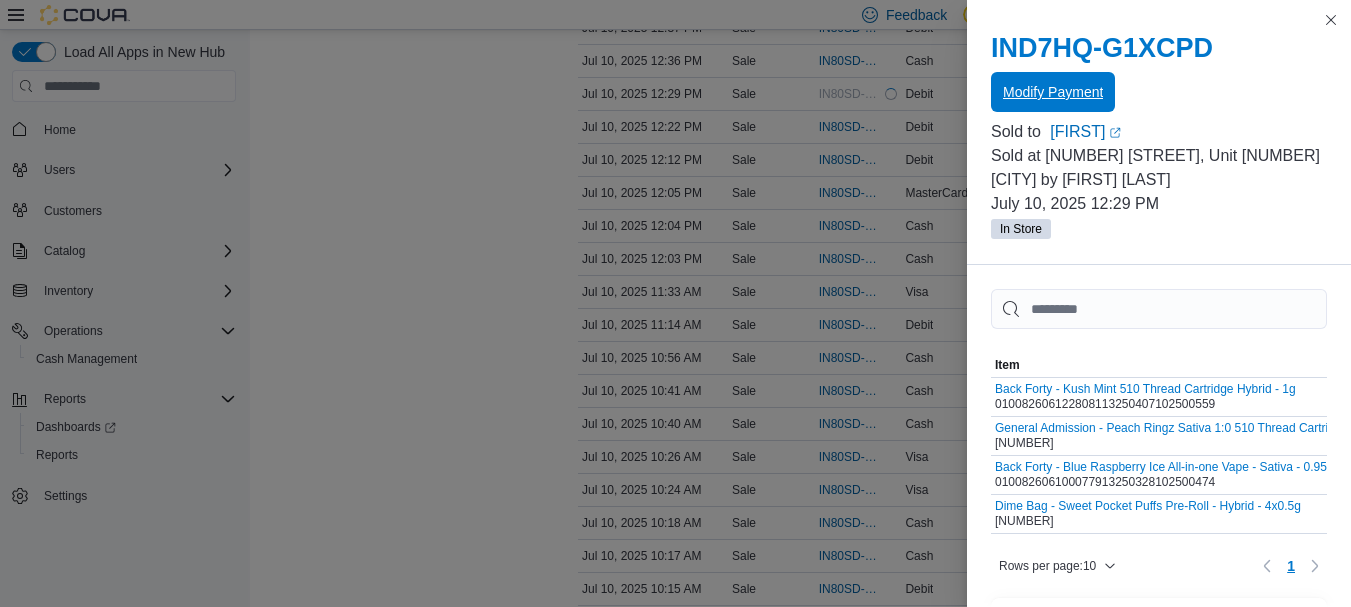 scroll, scrollTop: 0, scrollLeft: 0, axis: both 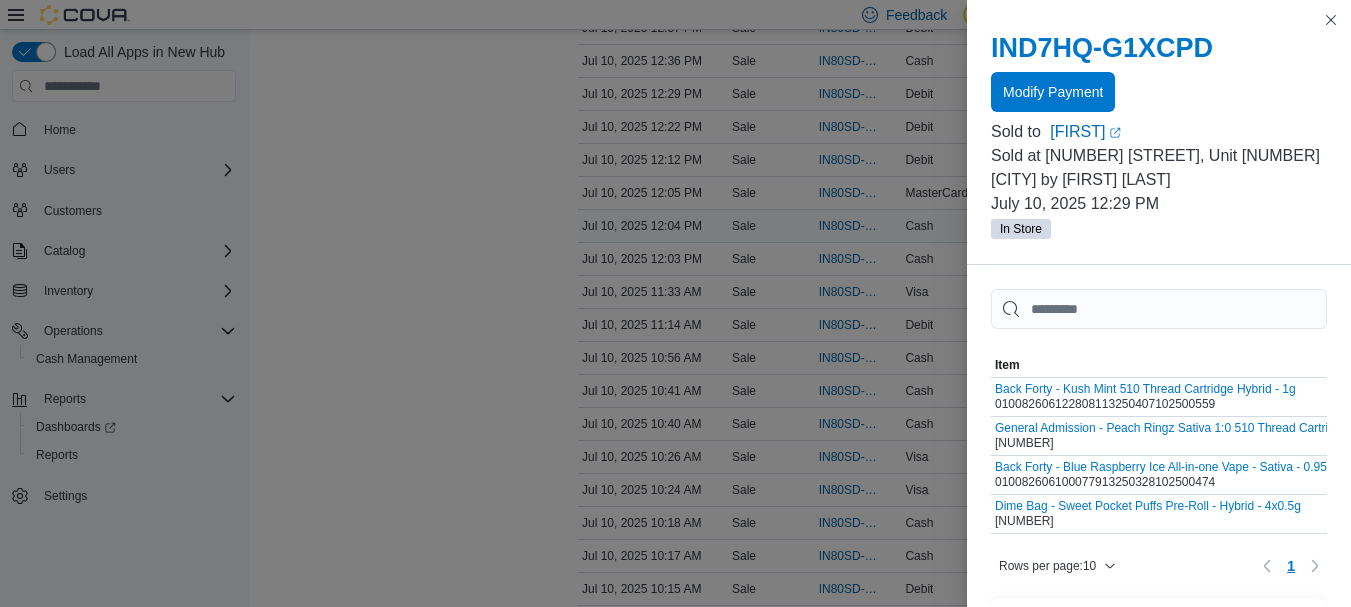click on "Jul 10, 2025 12:04 PM" at bounding box center (653, 226) 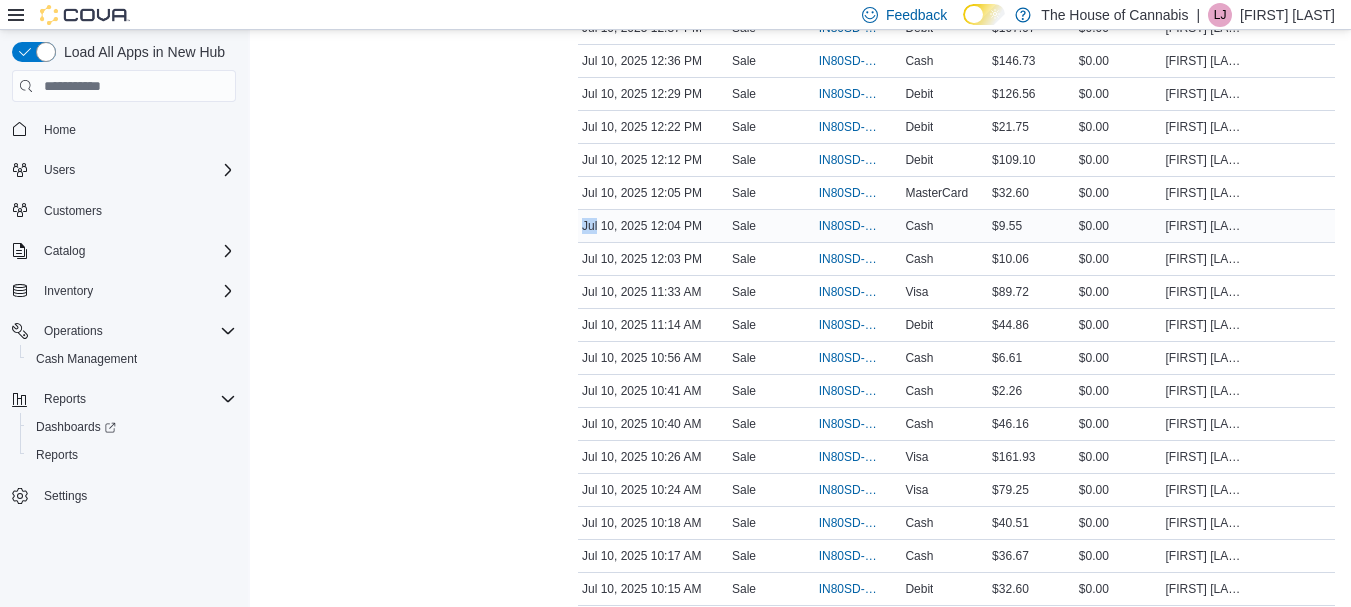 click on "Jul 10, 2025 12:04 PM" at bounding box center [653, 226] 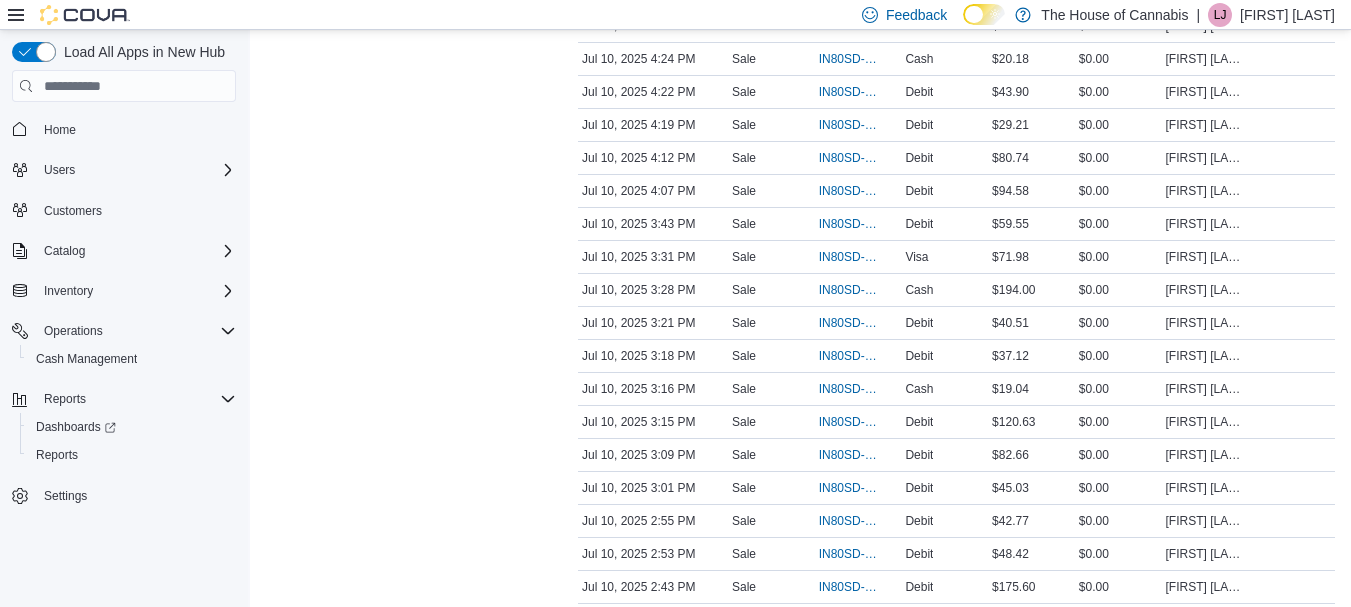 scroll, scrollTop: 1820, scrollLeft: 0, axis: vertical 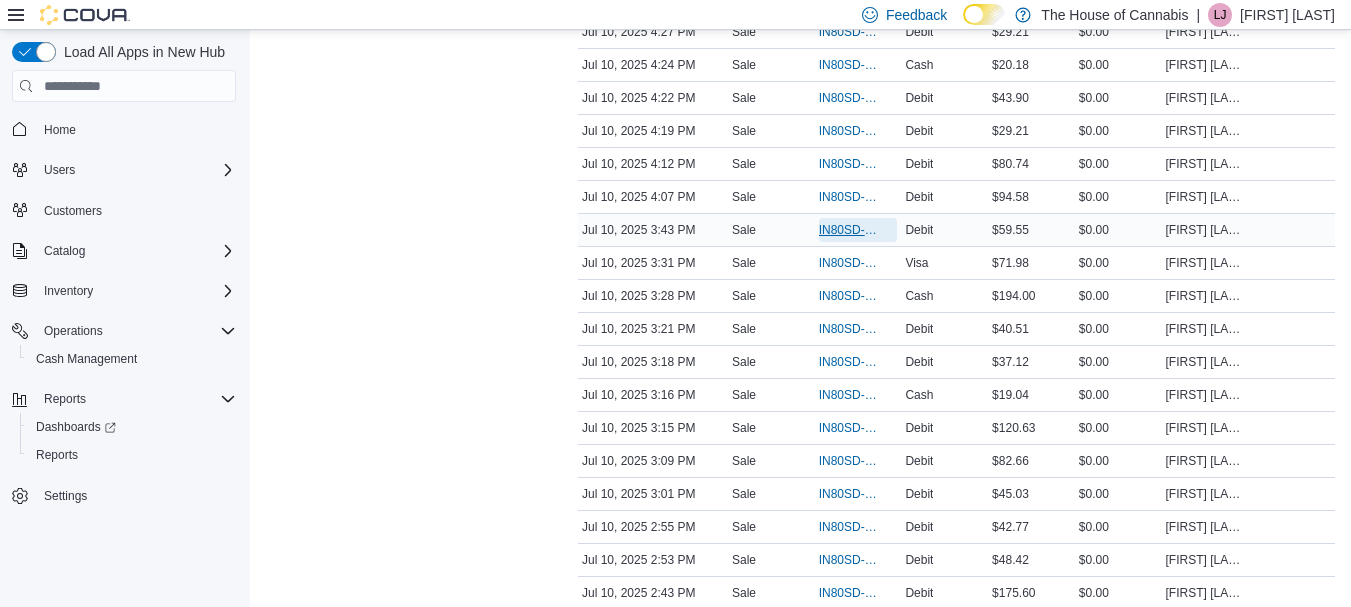 click on "IN80SD-239147" at bounding box center (848, 230) 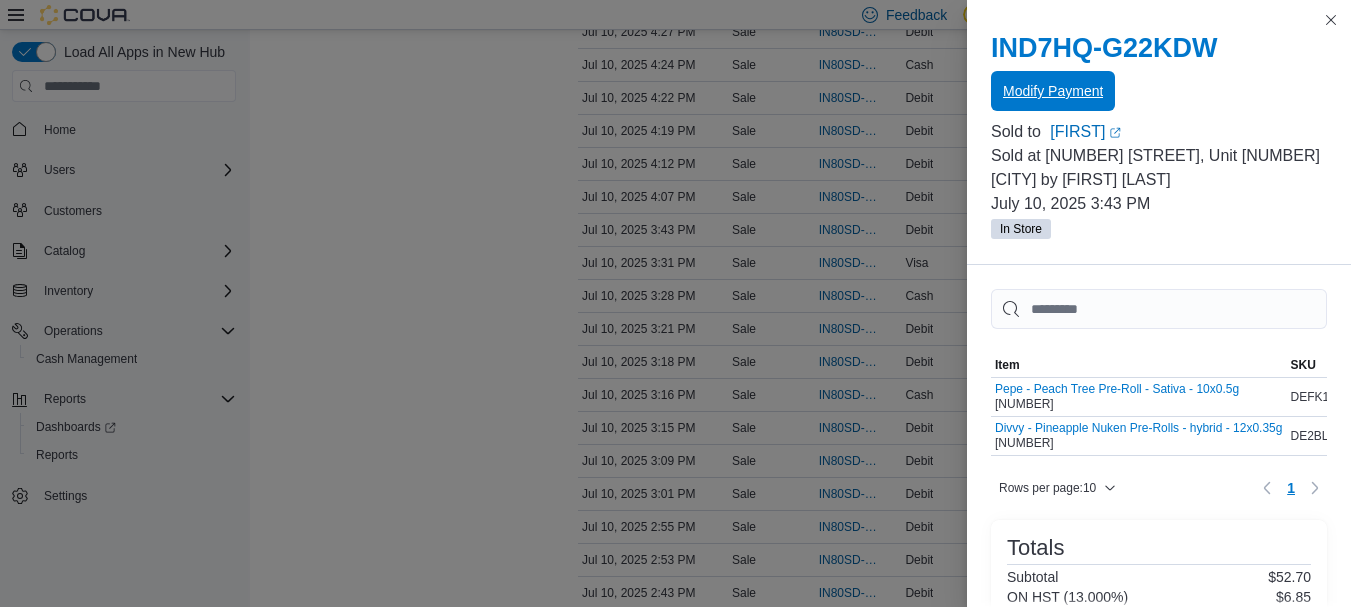 click on "Modify Payment" at bounding box center (1053, 91) 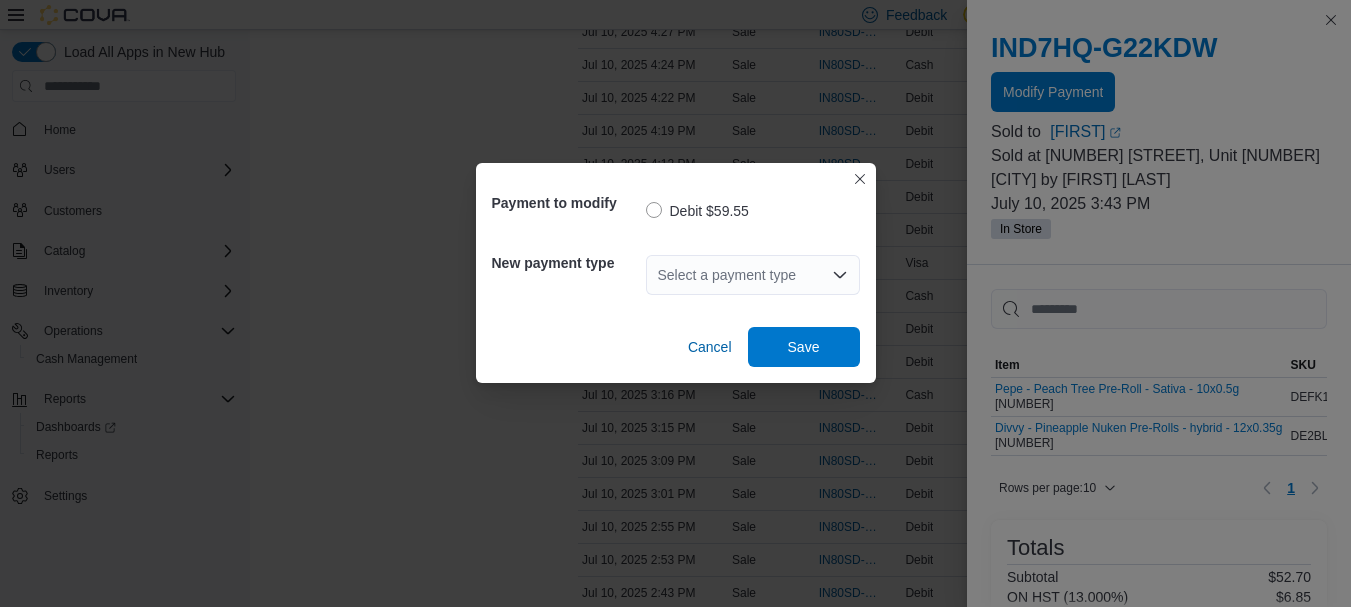click on "Select a payment type" at bounding box center (753, 275) 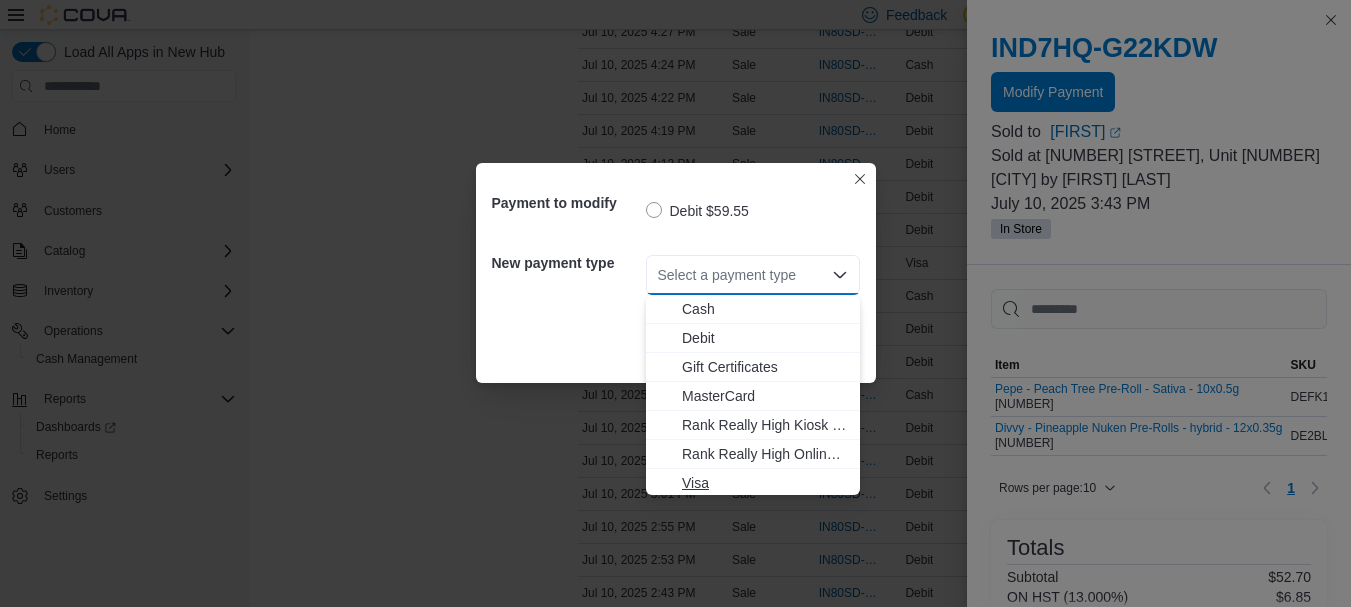 click on "Visa" at bounding box center (765, 483) 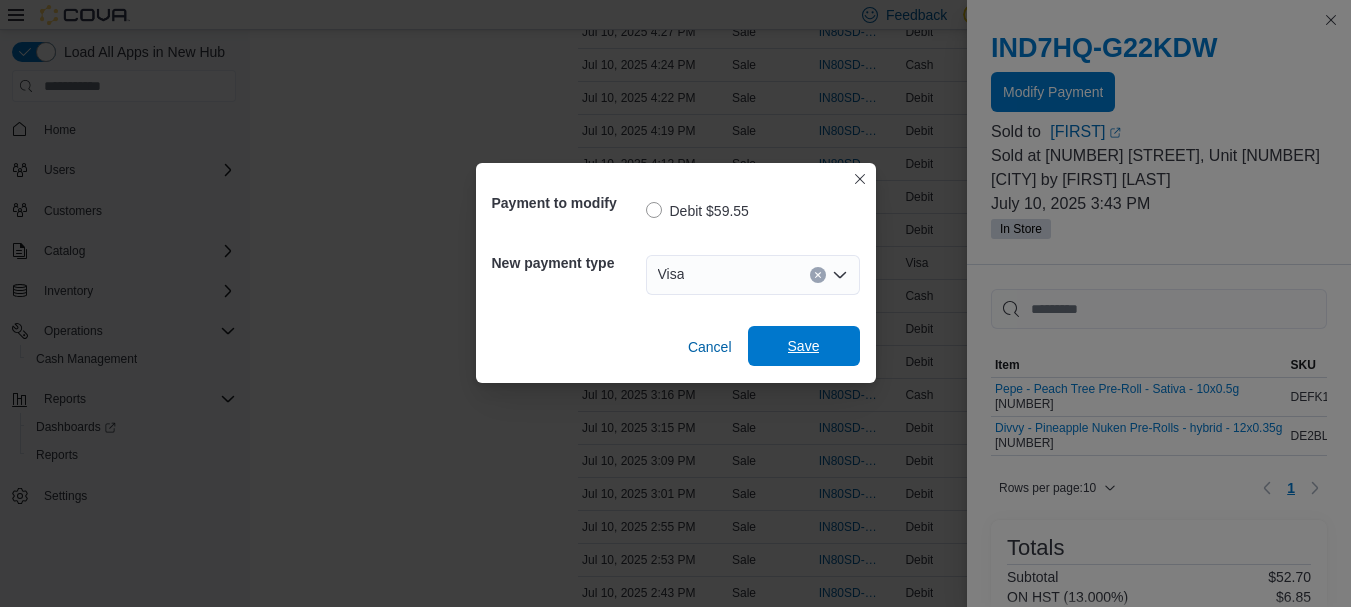 click on "Save" at bounding box center [804, 346] 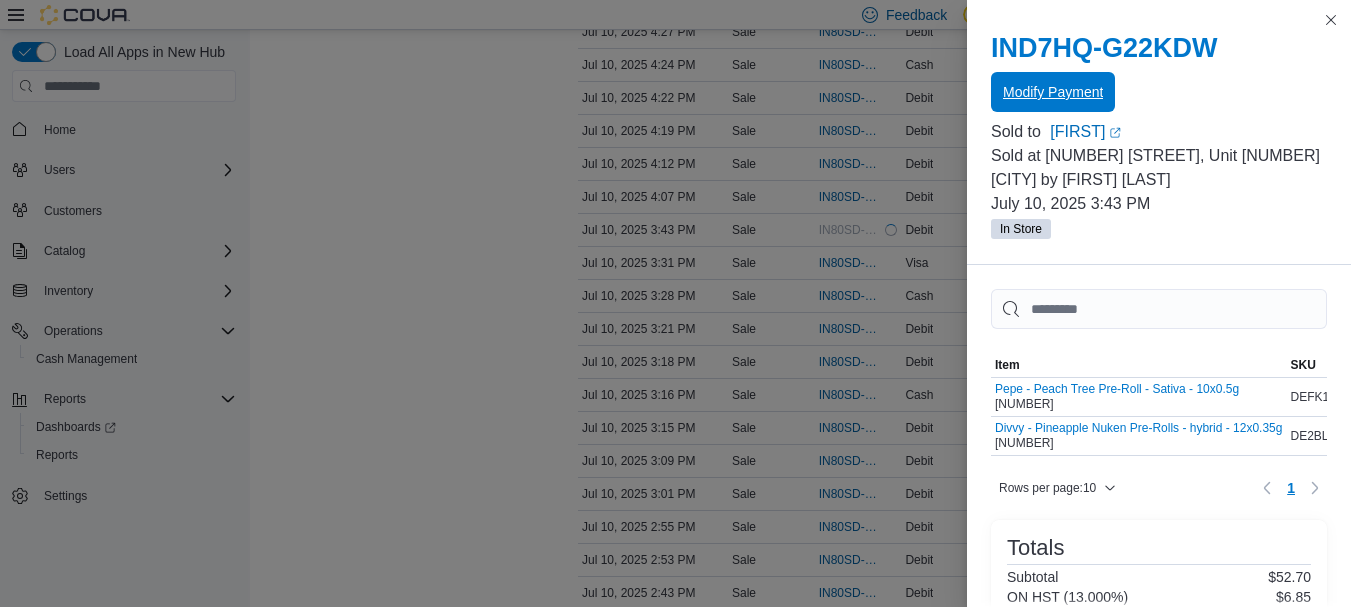 scroll, scrollTop: 0, scrollLeft: 0, axis: both 